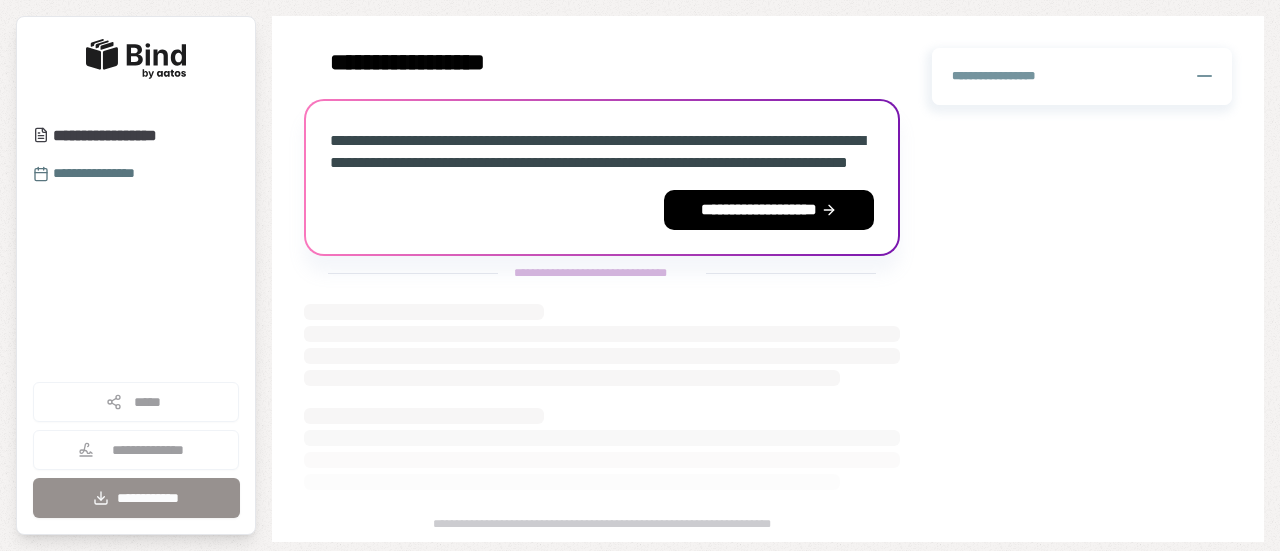 scroll, scrollTop: 0, scrollLeft: 0, axis: both 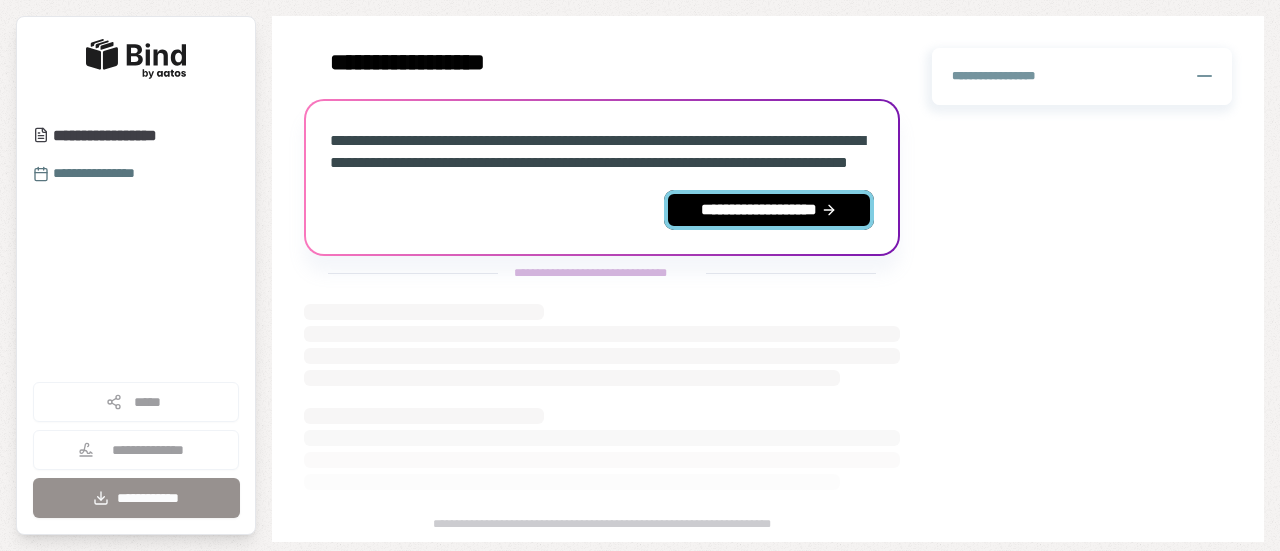click on "**********" at bounding box center [769, 210] 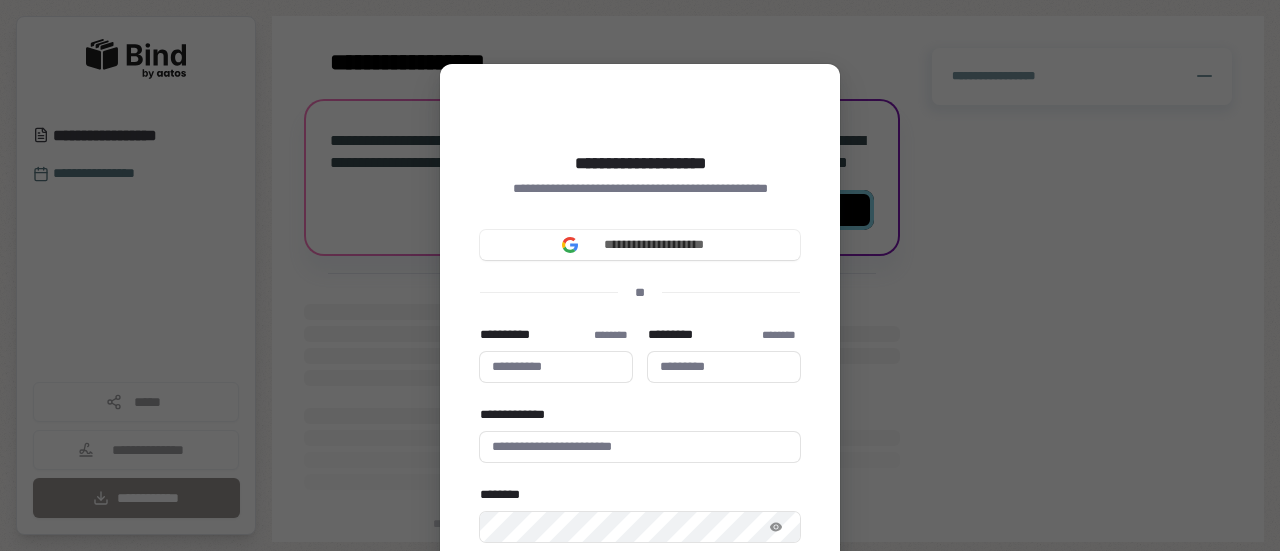 type 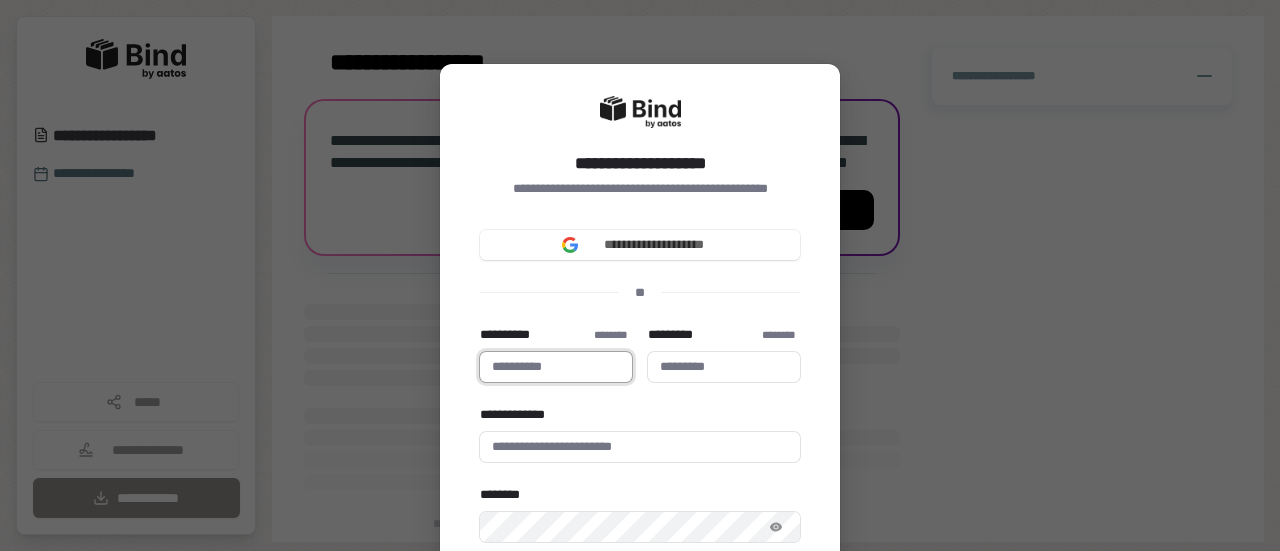 type 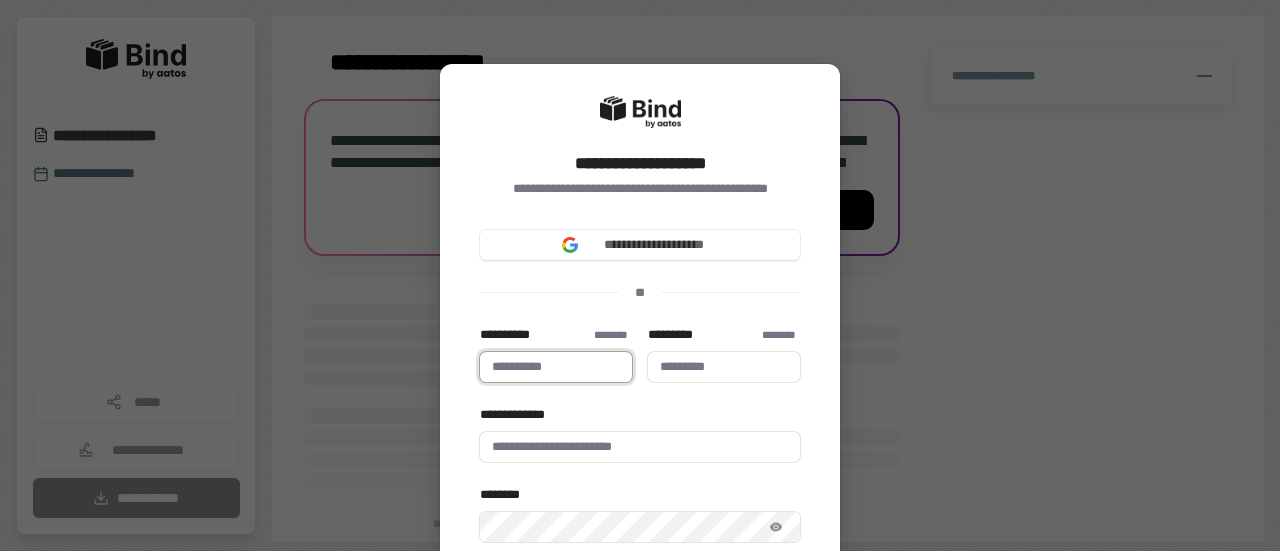 type on "*" 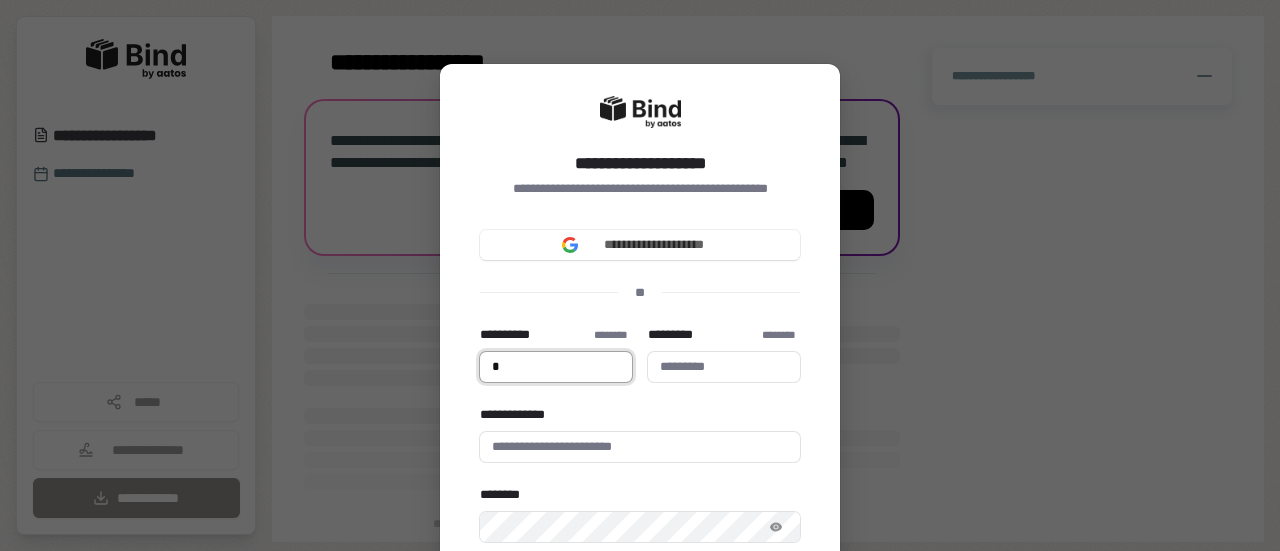 type 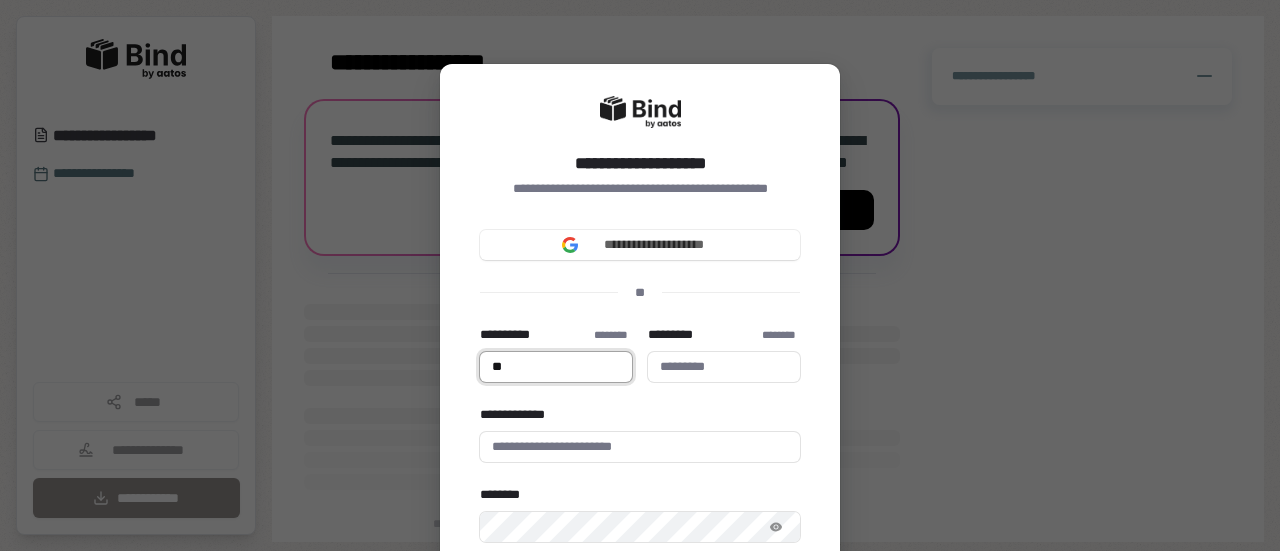 type on "***" 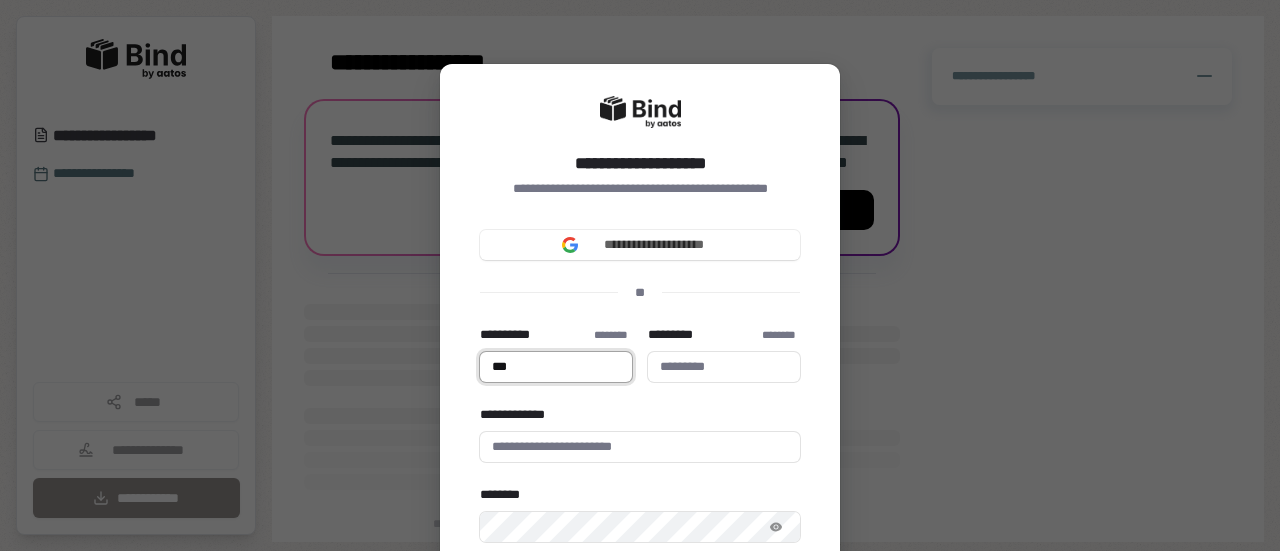 type on "****" 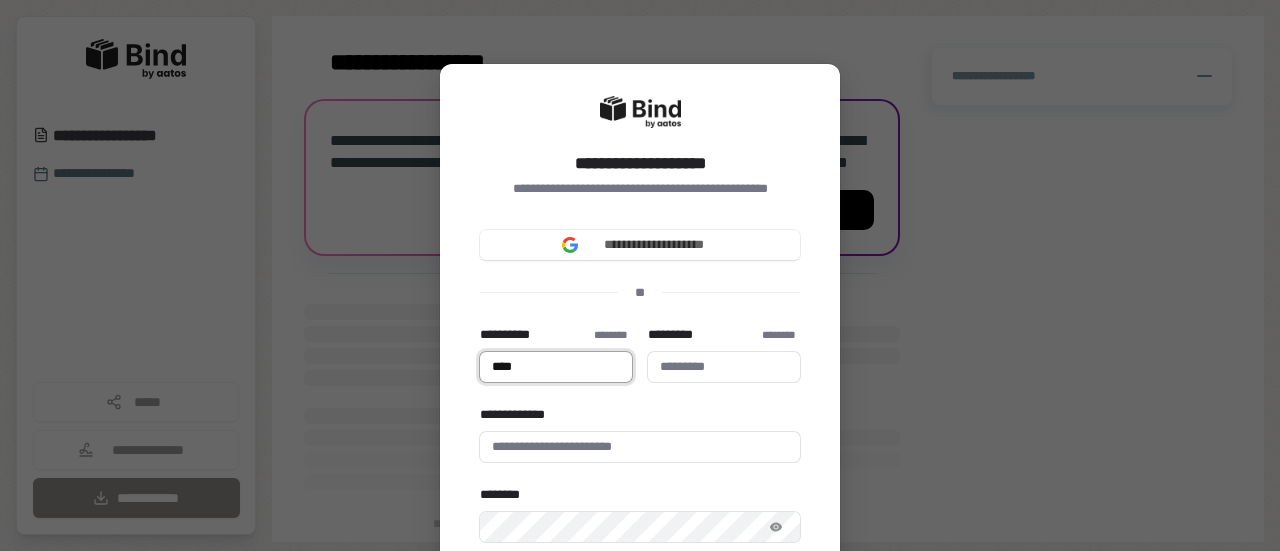 type on "*****" 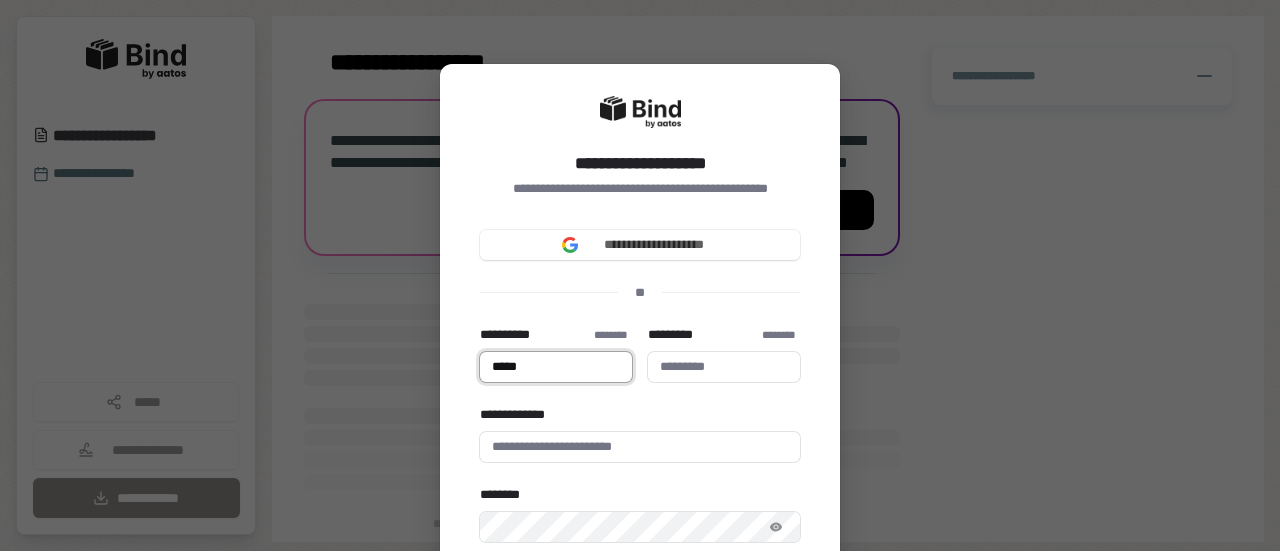 type on "******" 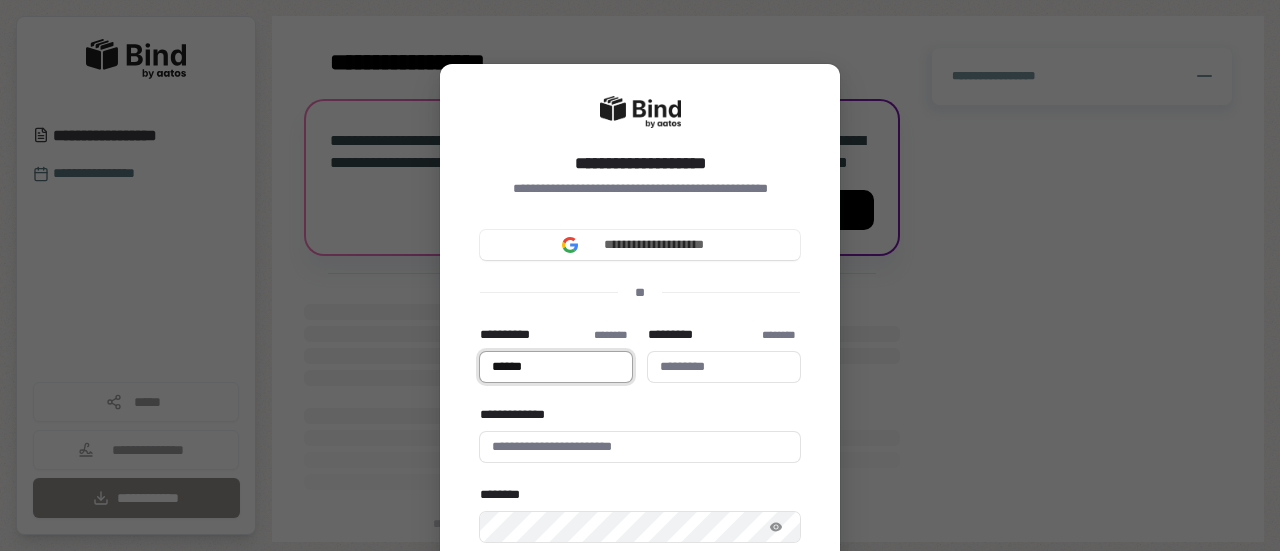 type on "*******" 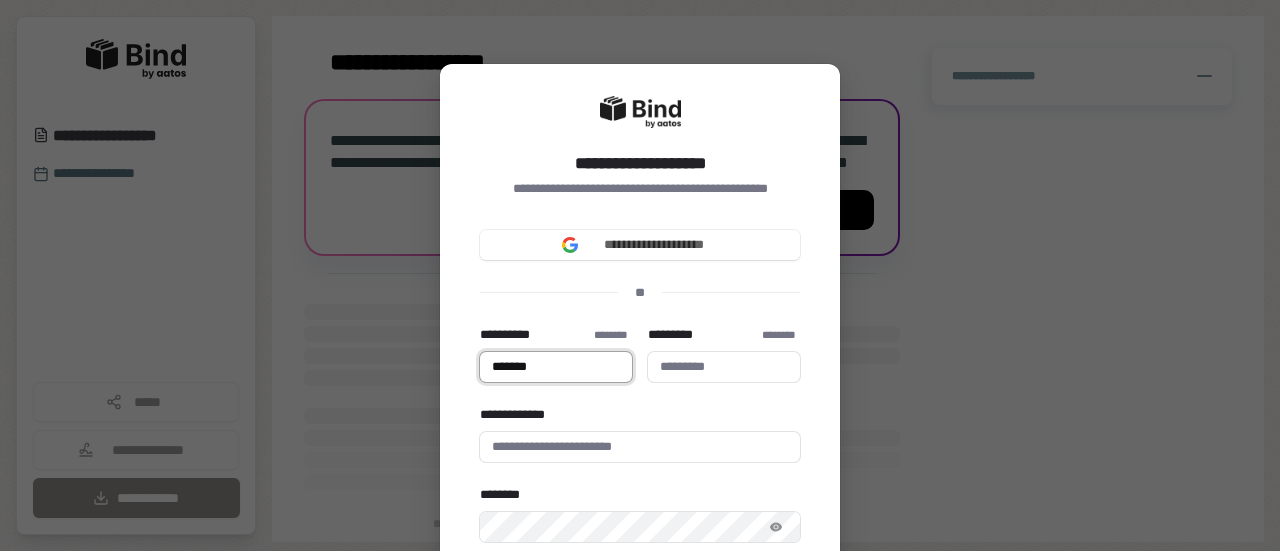 type 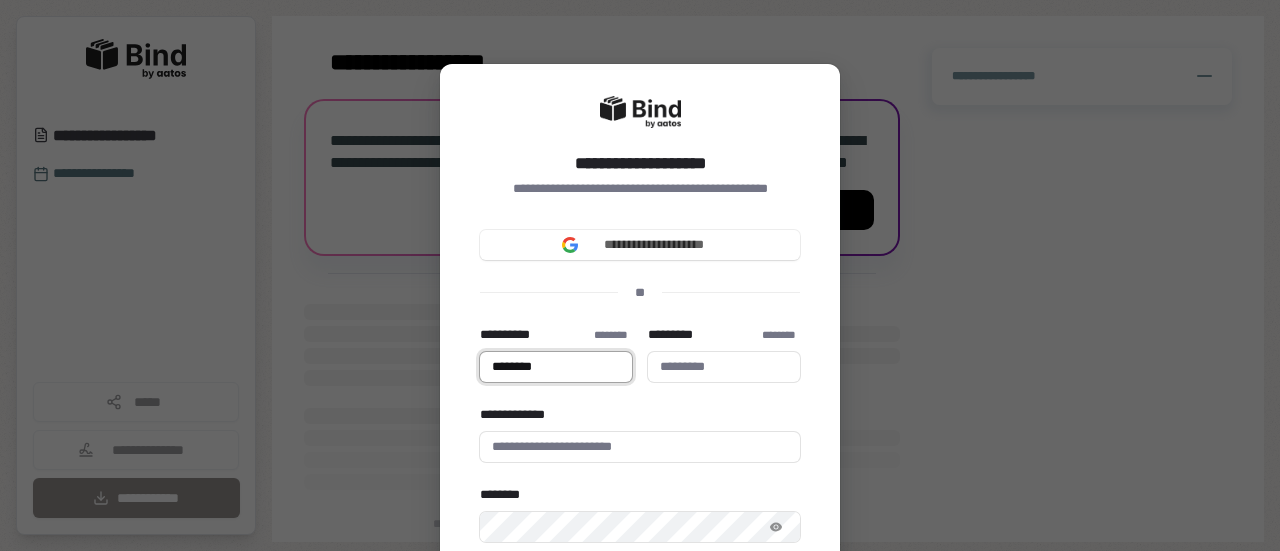 type on "********" 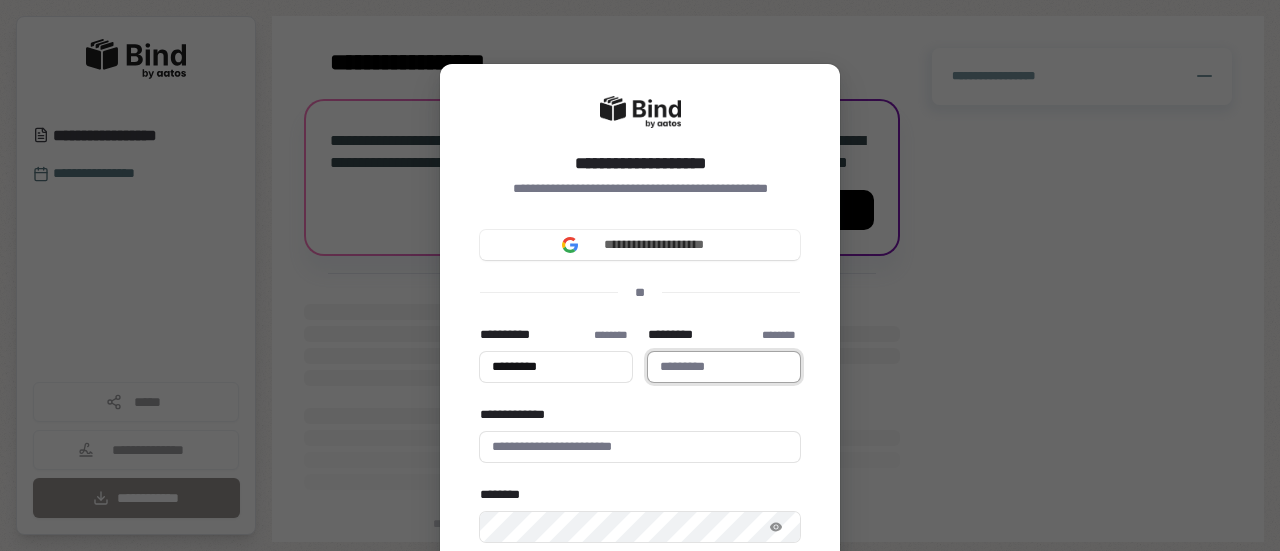 type on "********" 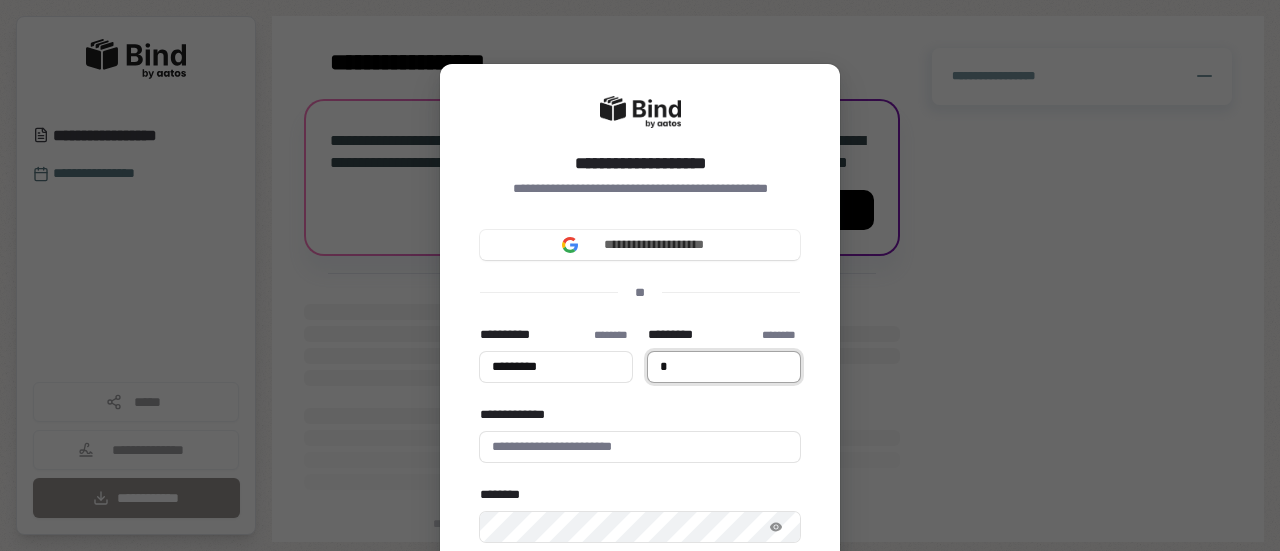 type on "********" 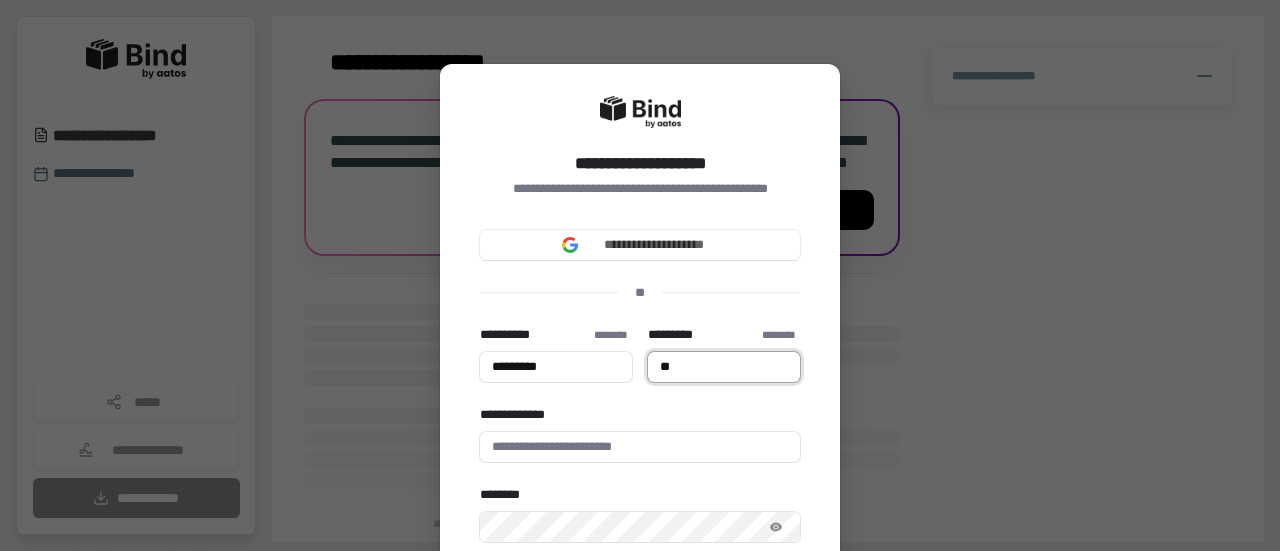 type on "********" 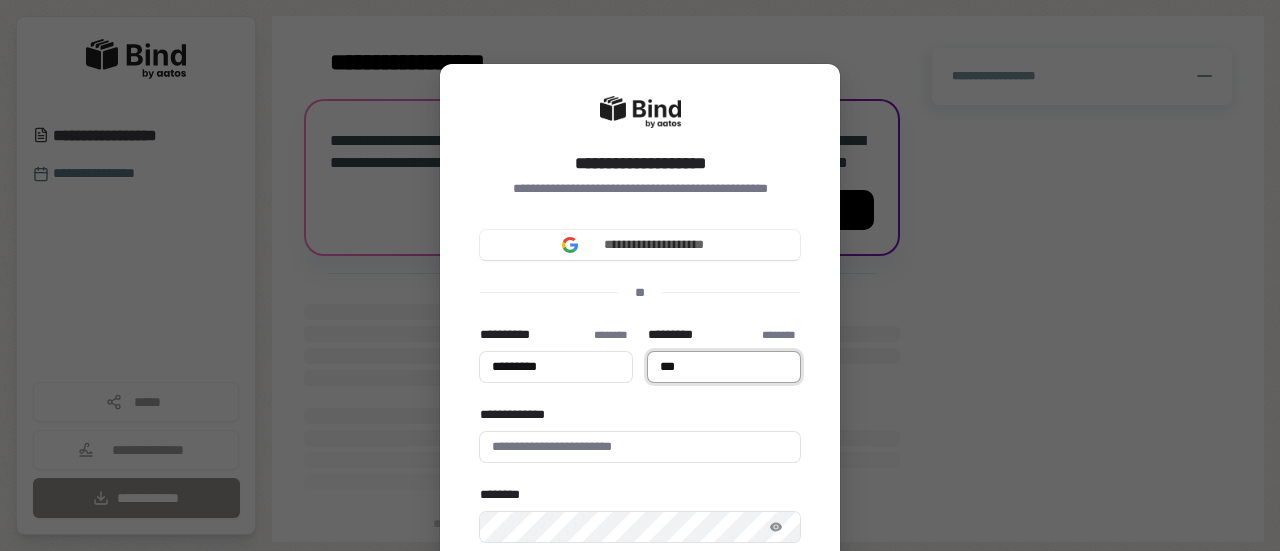 type on "****" 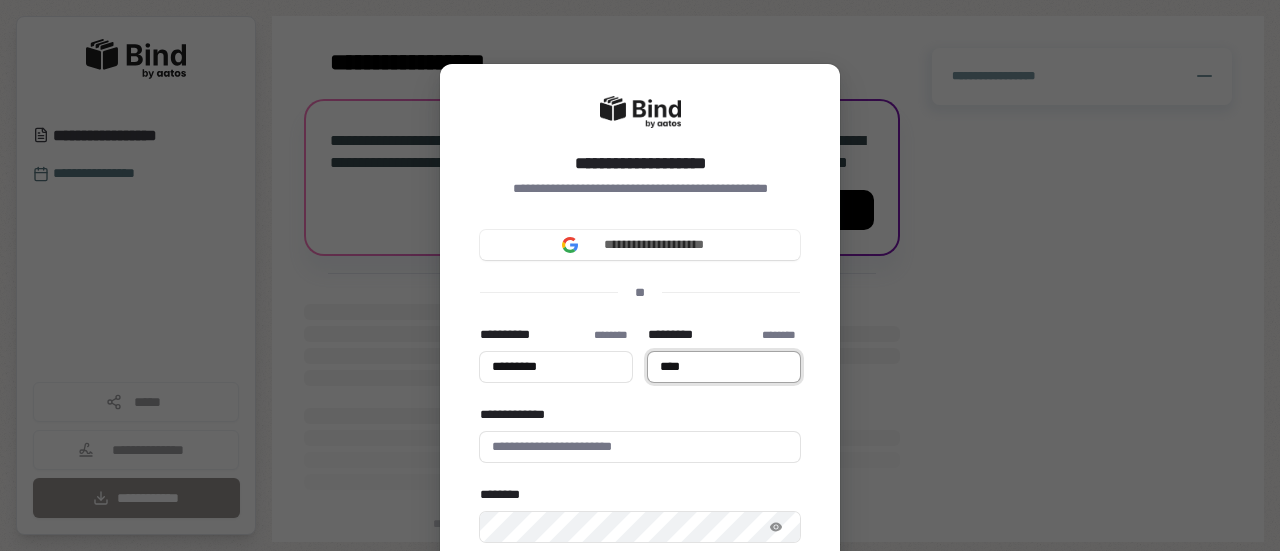 type on "********" 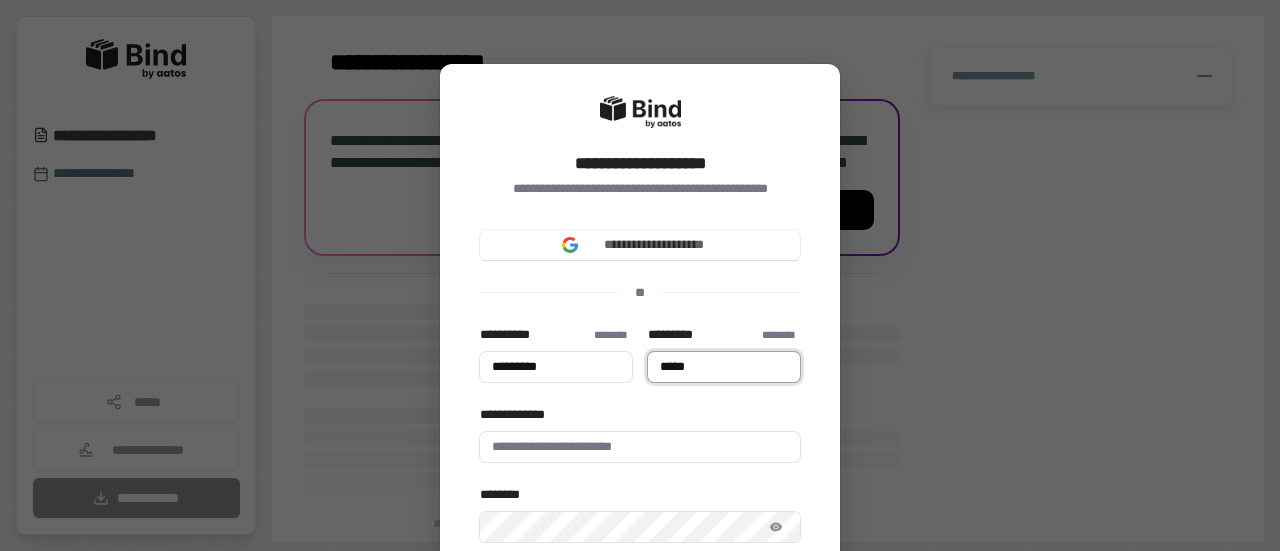 type on "********" 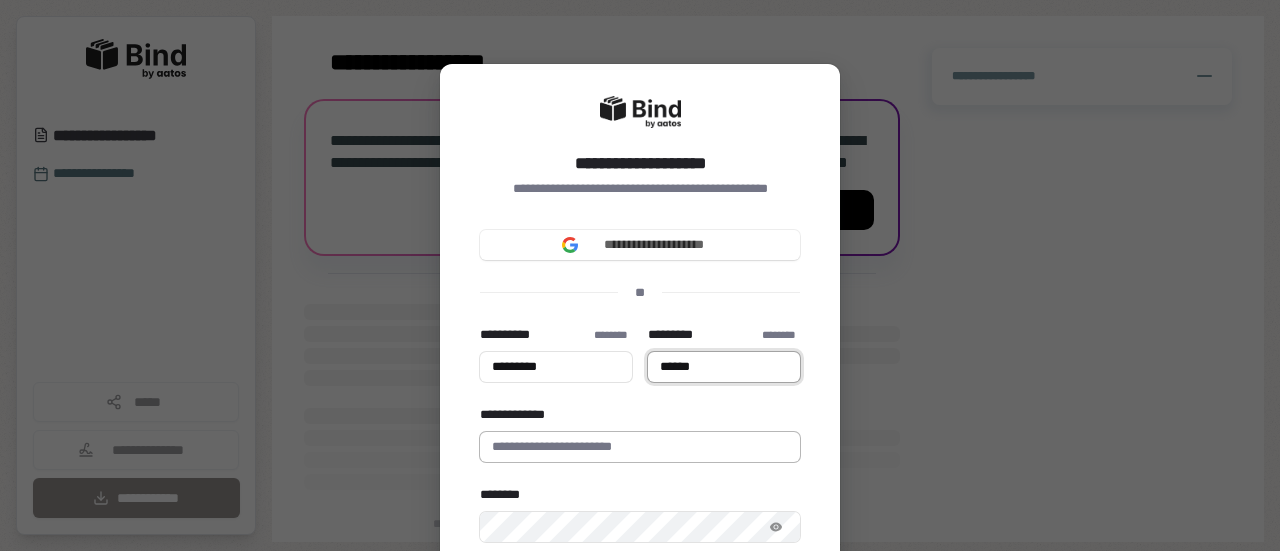 type on "******" 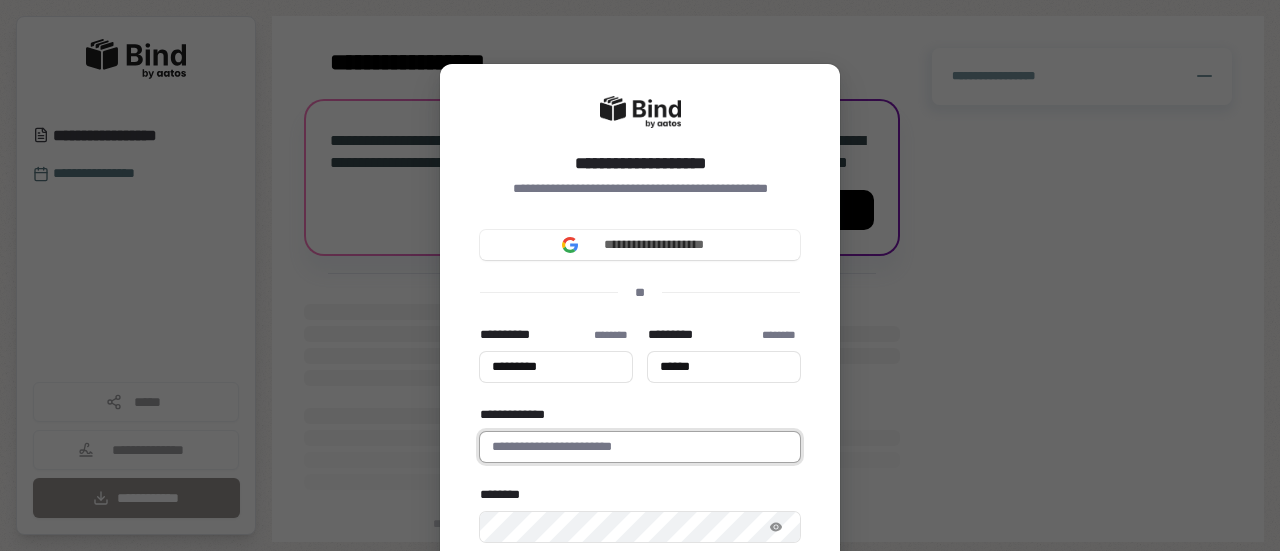 type on "********" 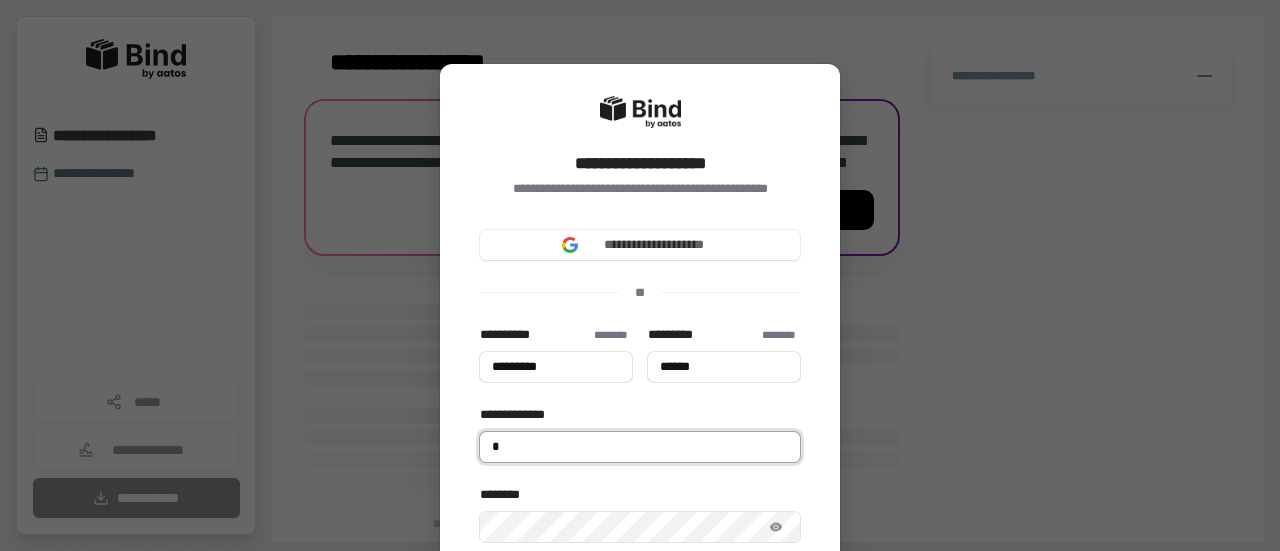 type on "********" 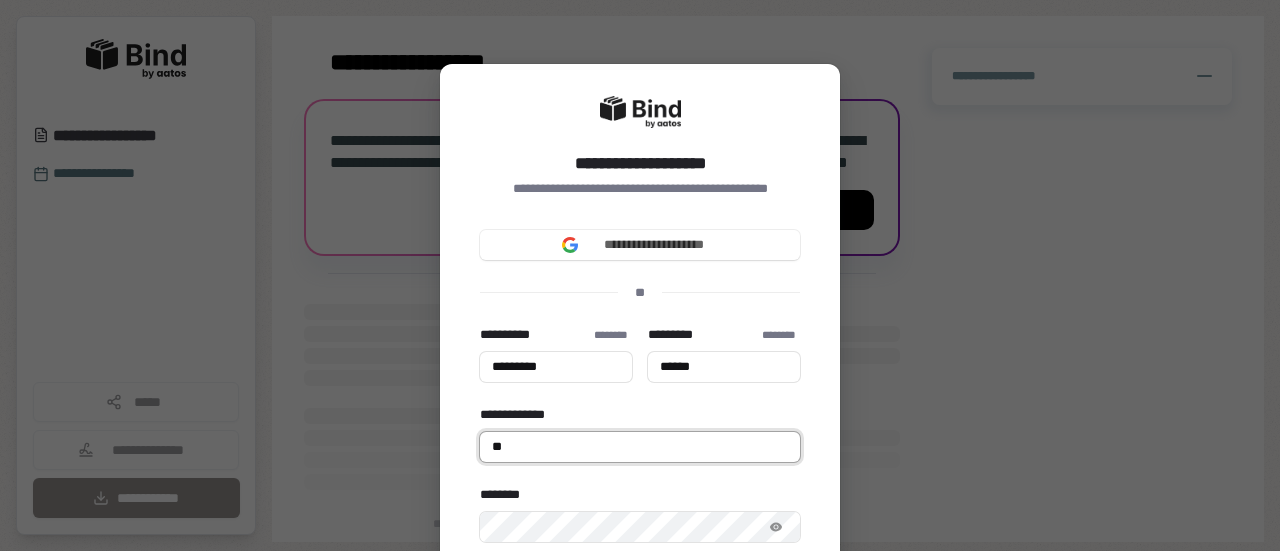 type on "********" 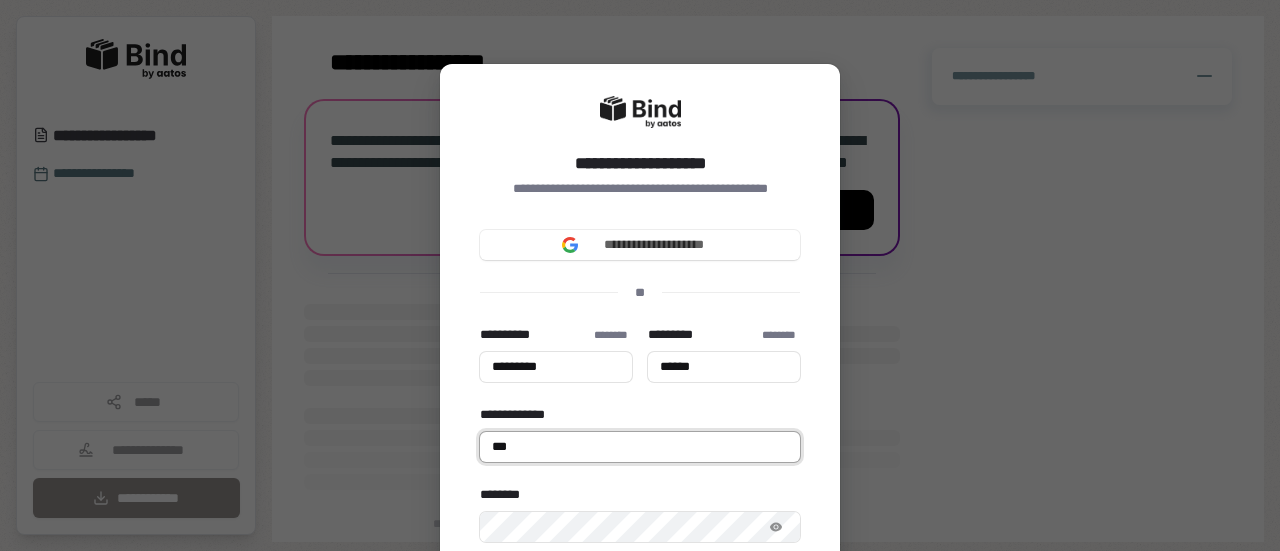 type on "********" 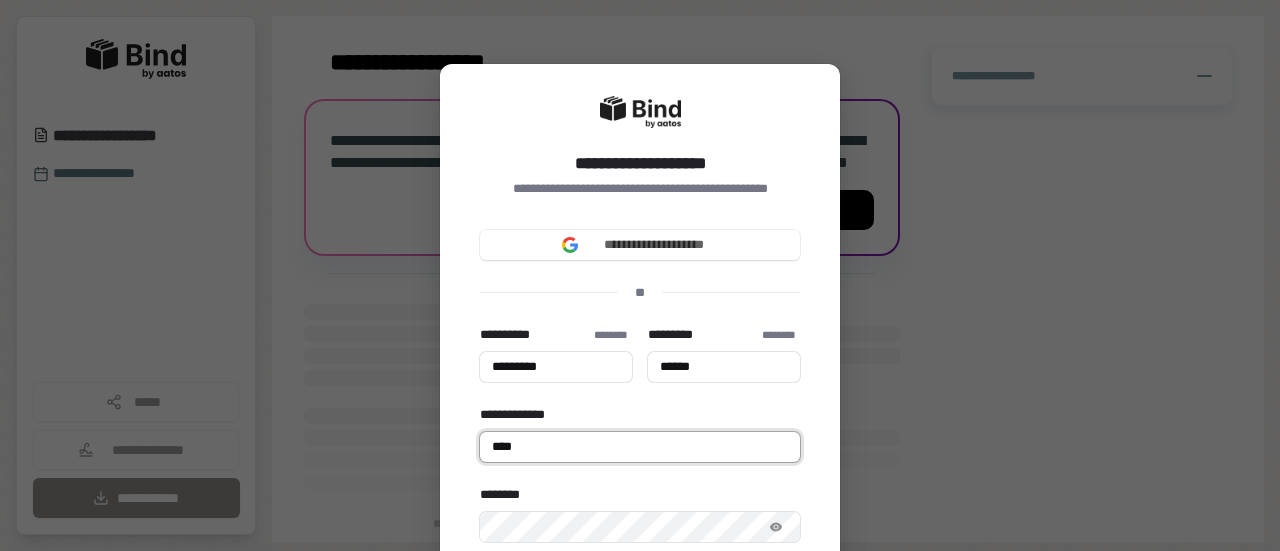 type on "********" 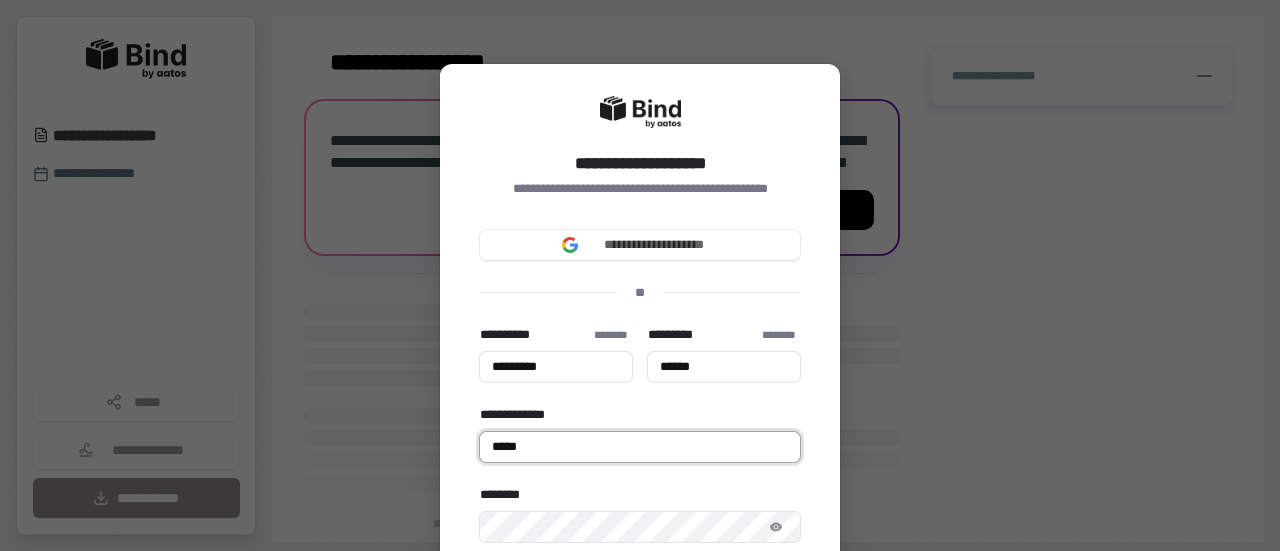 type on "********" 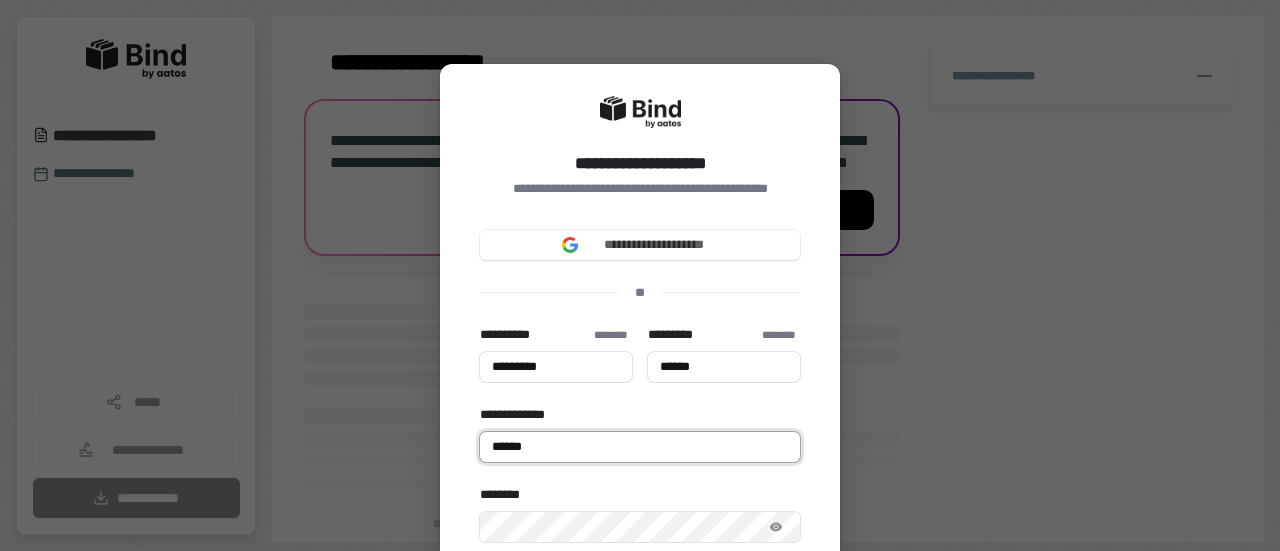type on "********" 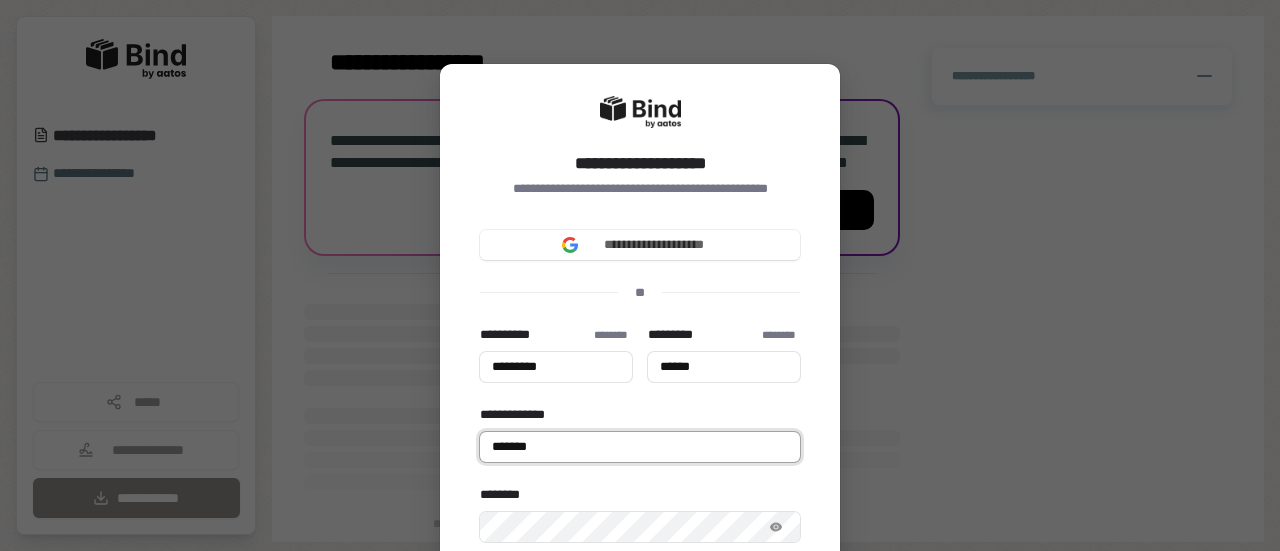 type on "********" 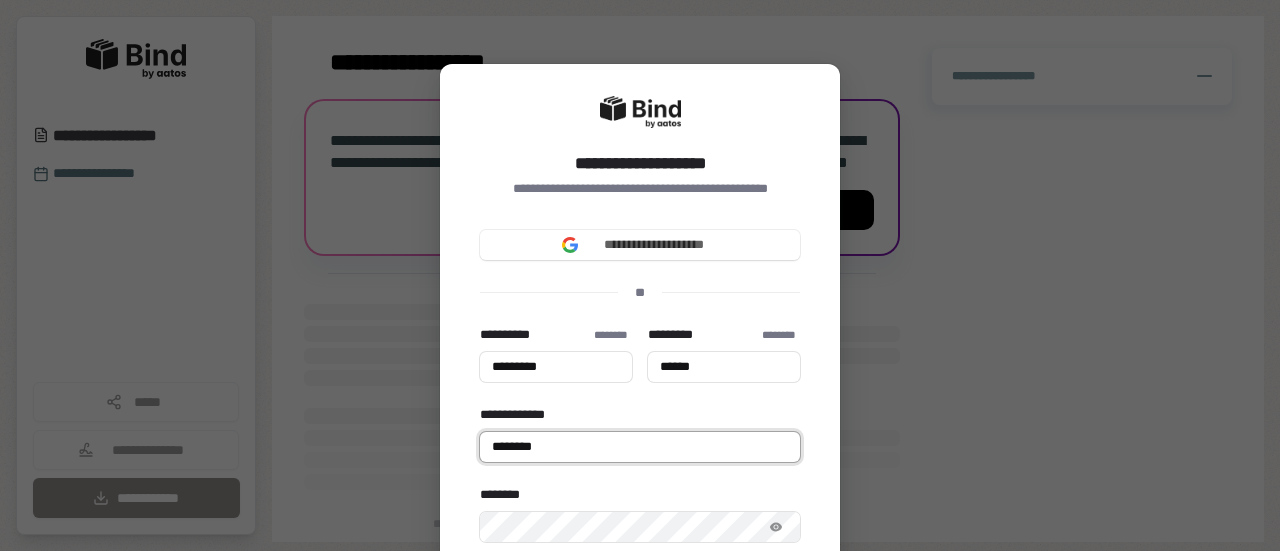 type on "*********" 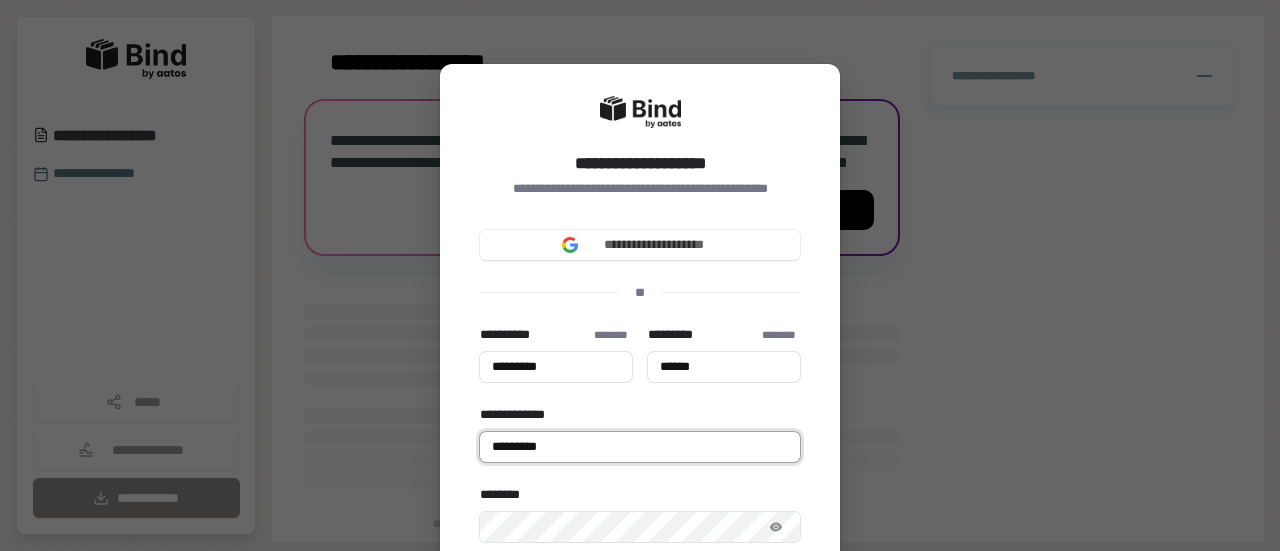 type on "********" 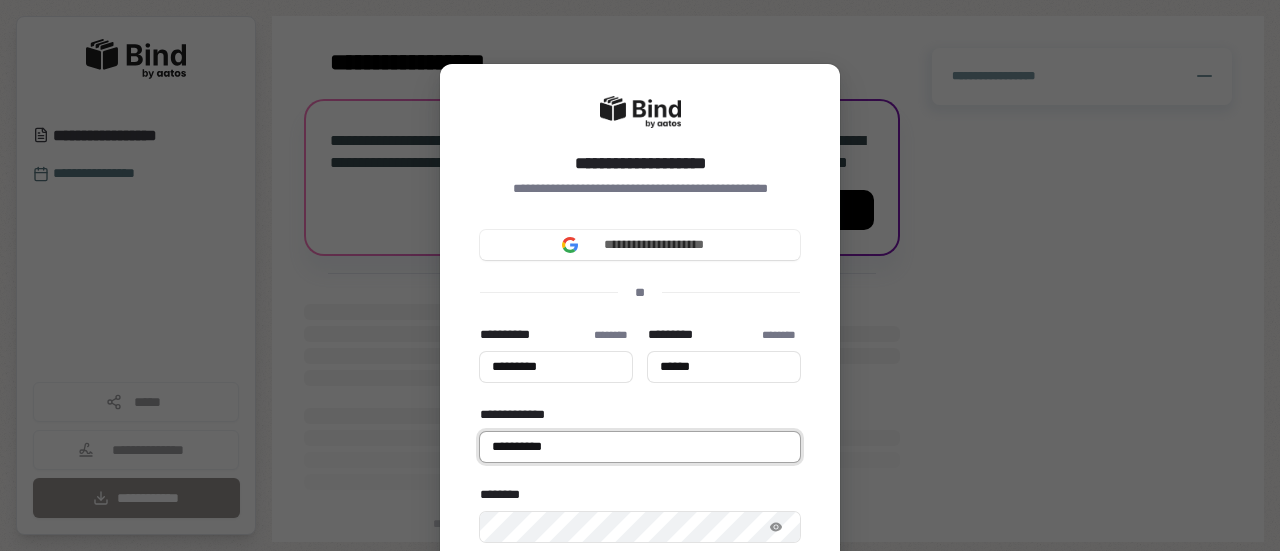 type on "********" 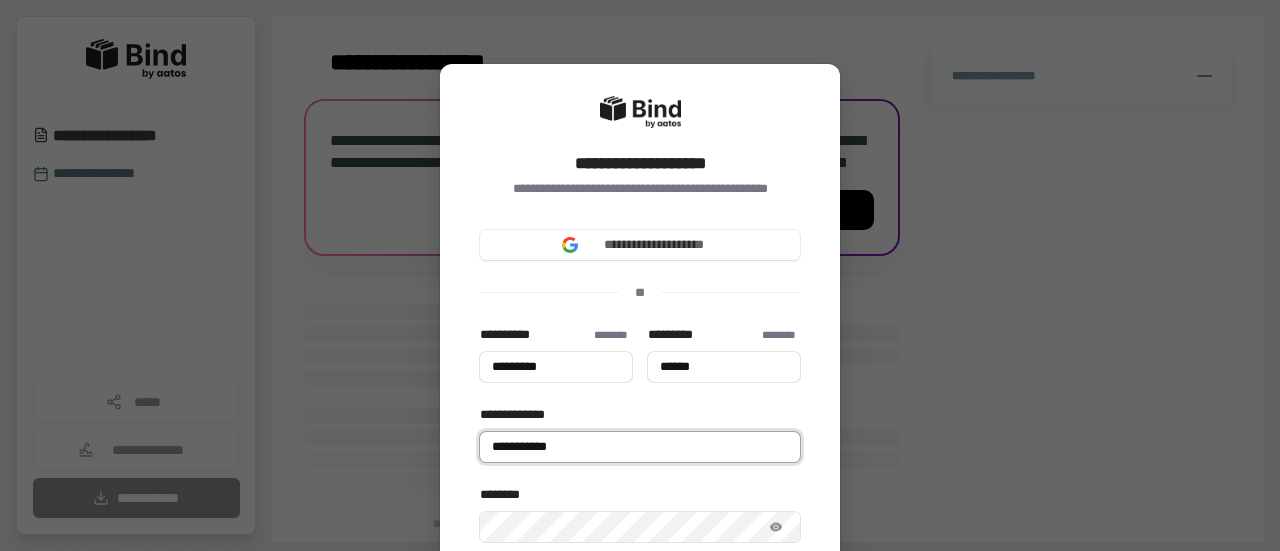 type on "********" 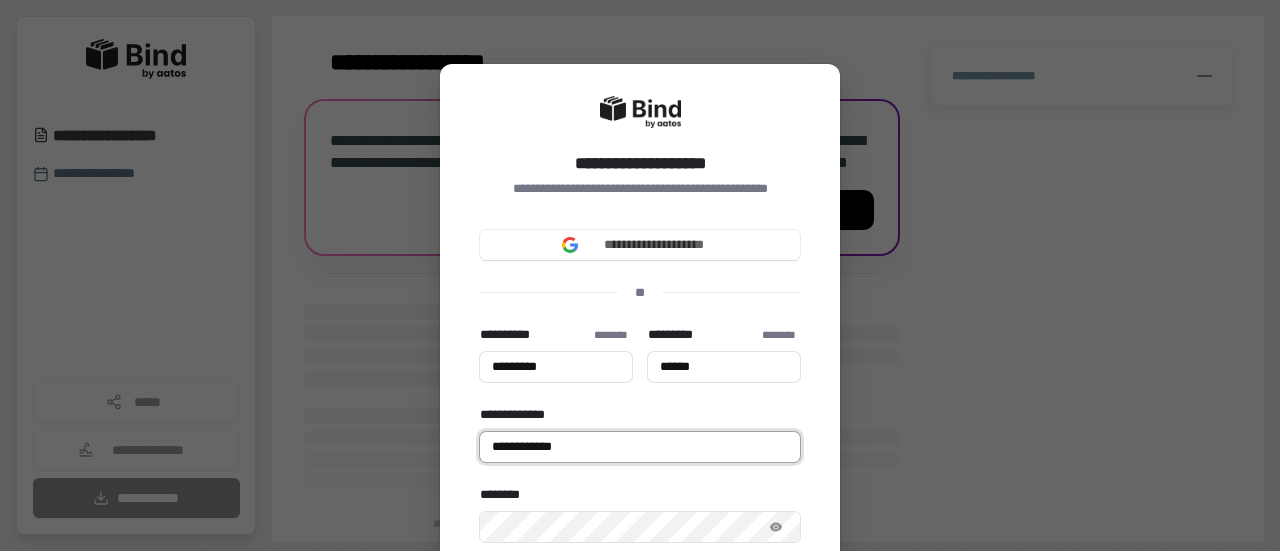 type on "********" 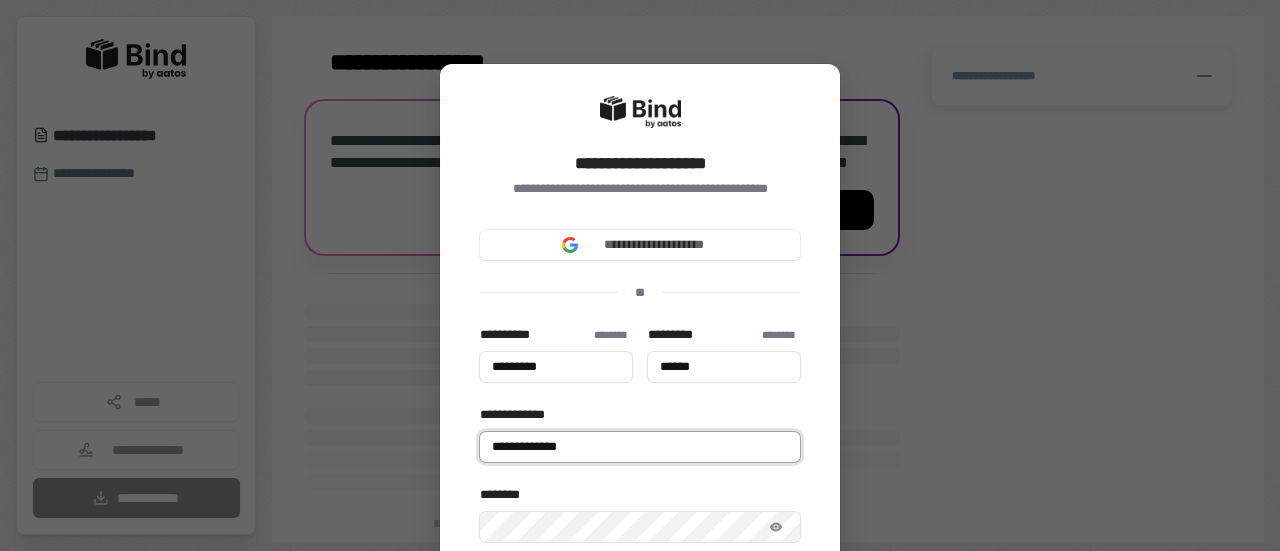 type on "********" 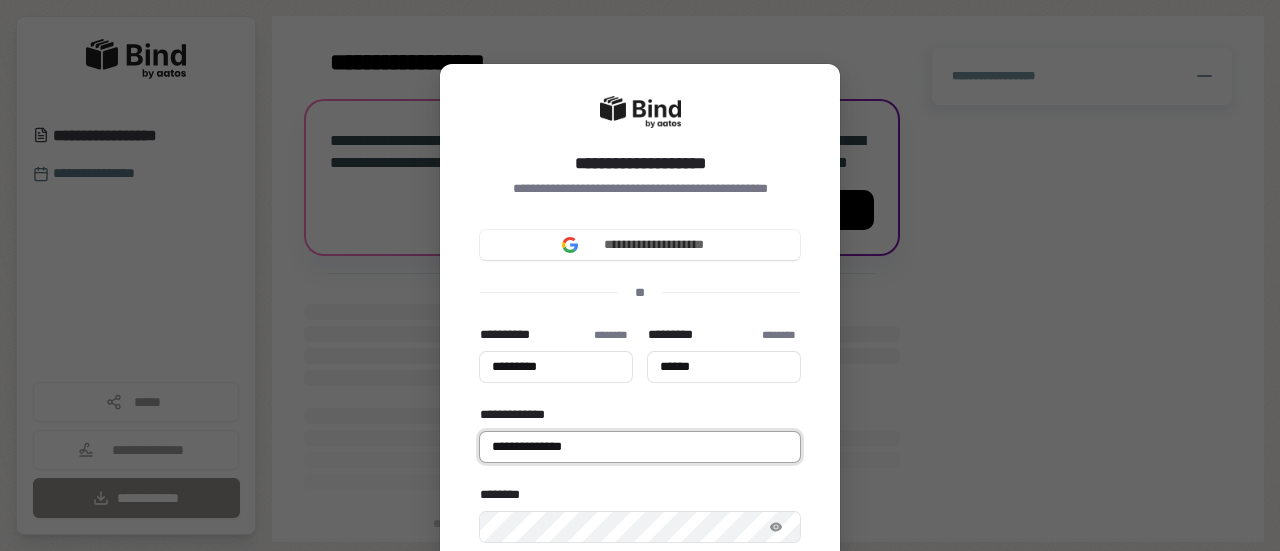 type on "********" 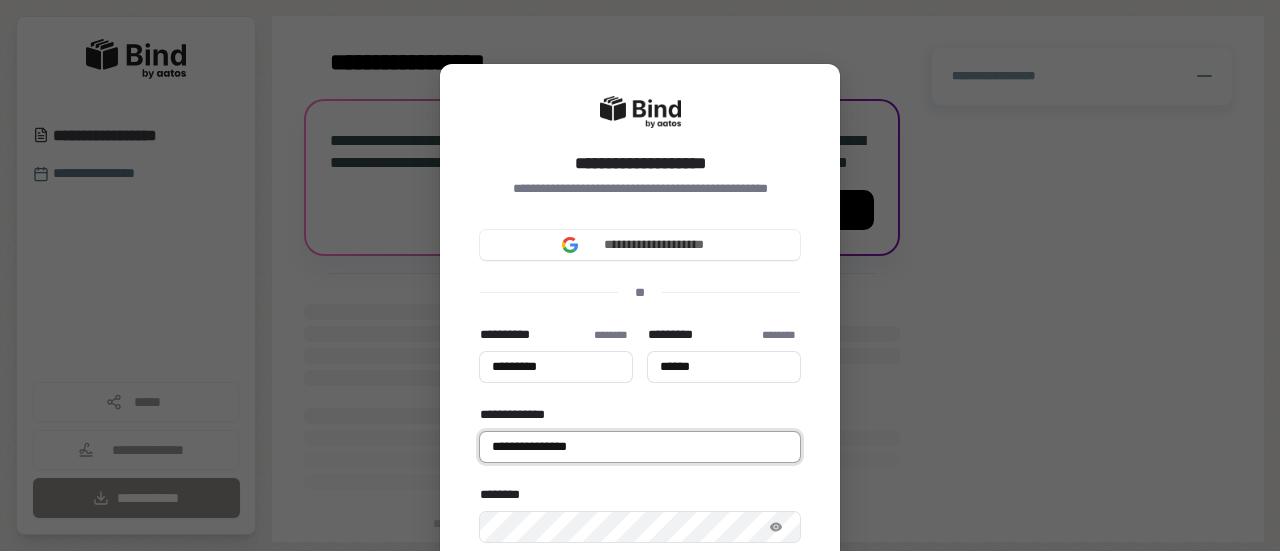 type on "********" 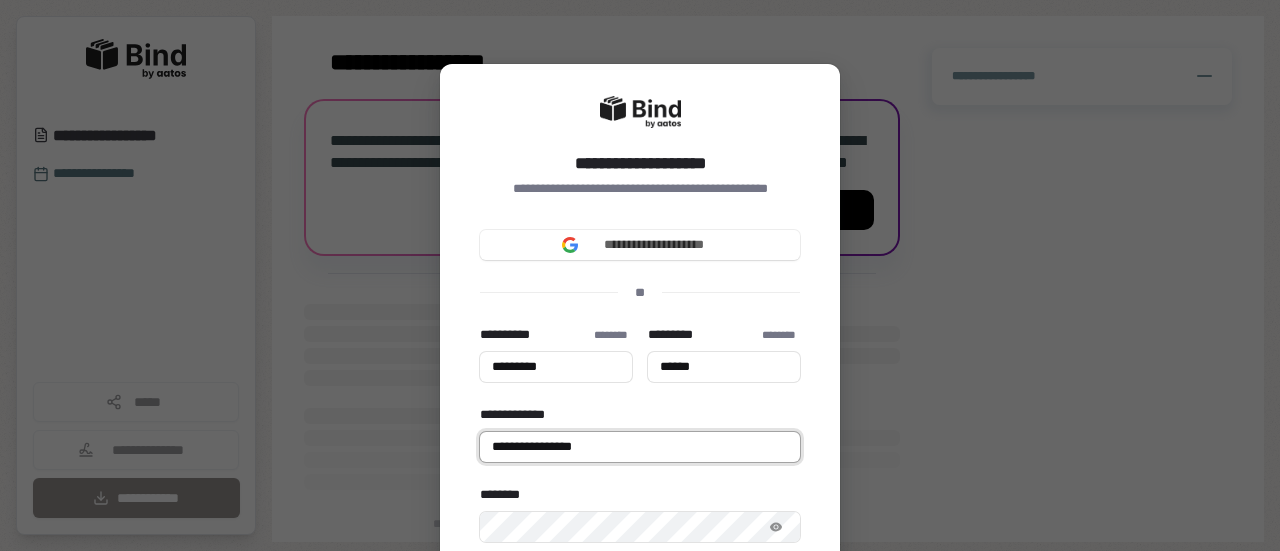 type on "********" 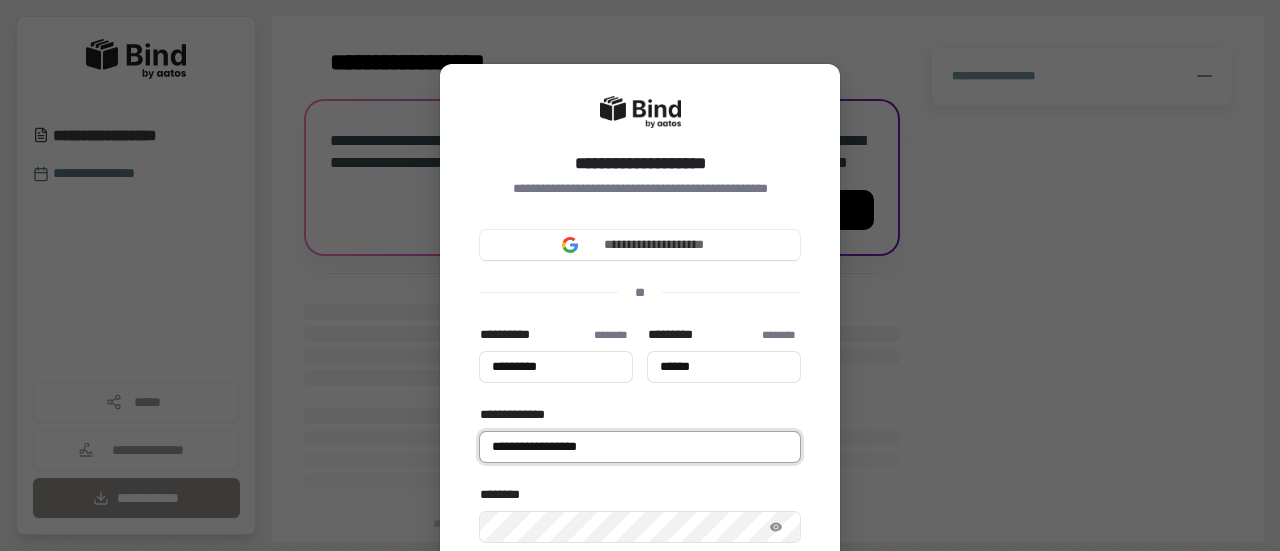 type on "********" 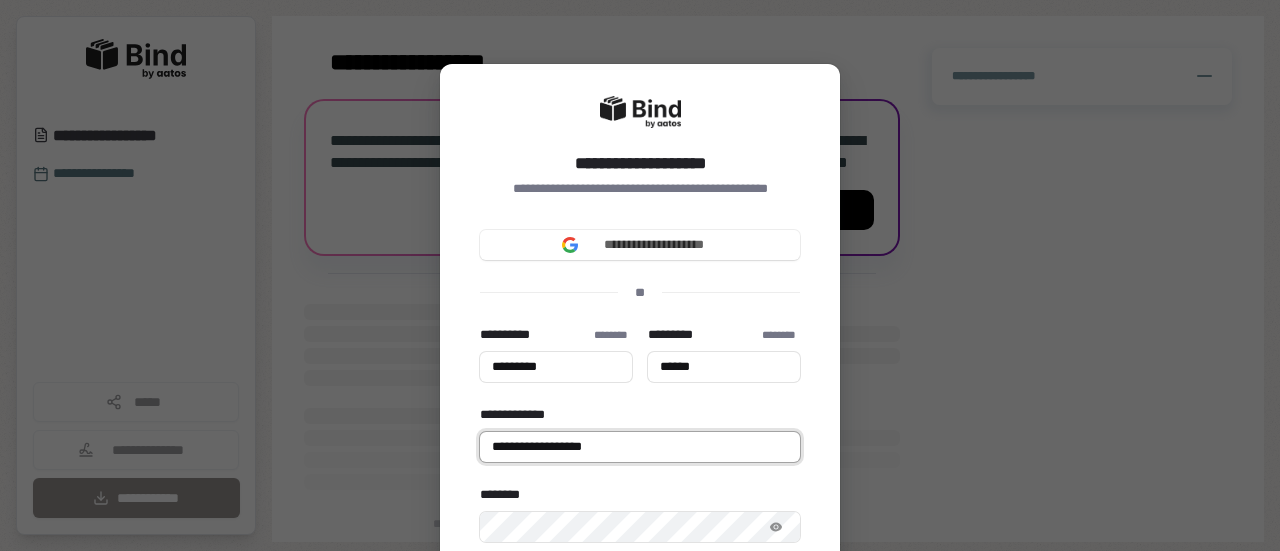 type on "********" 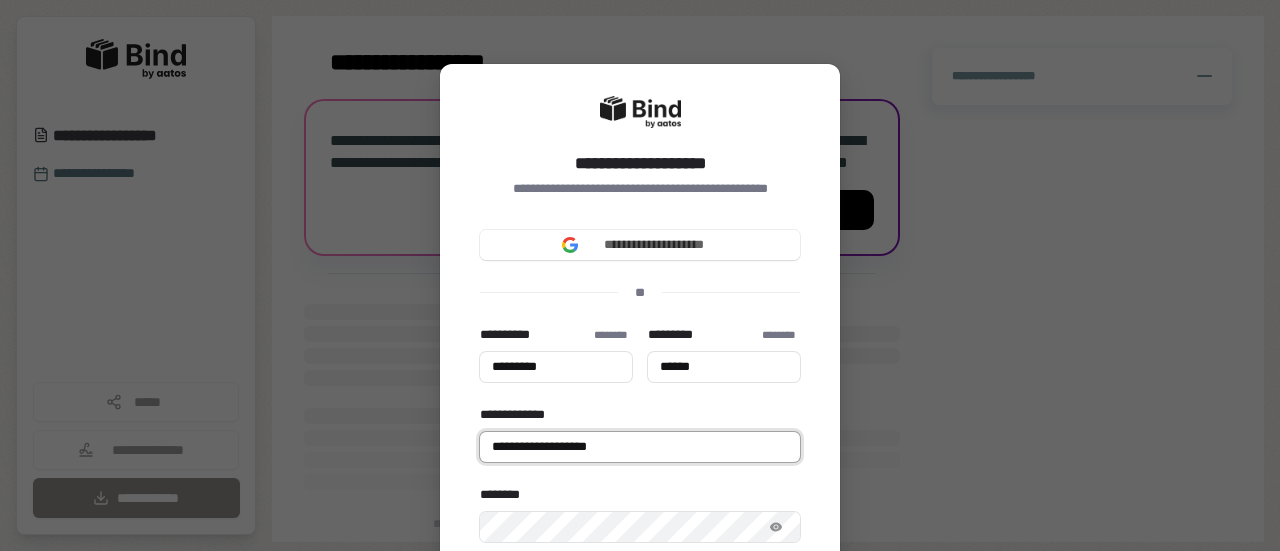 type on "********" 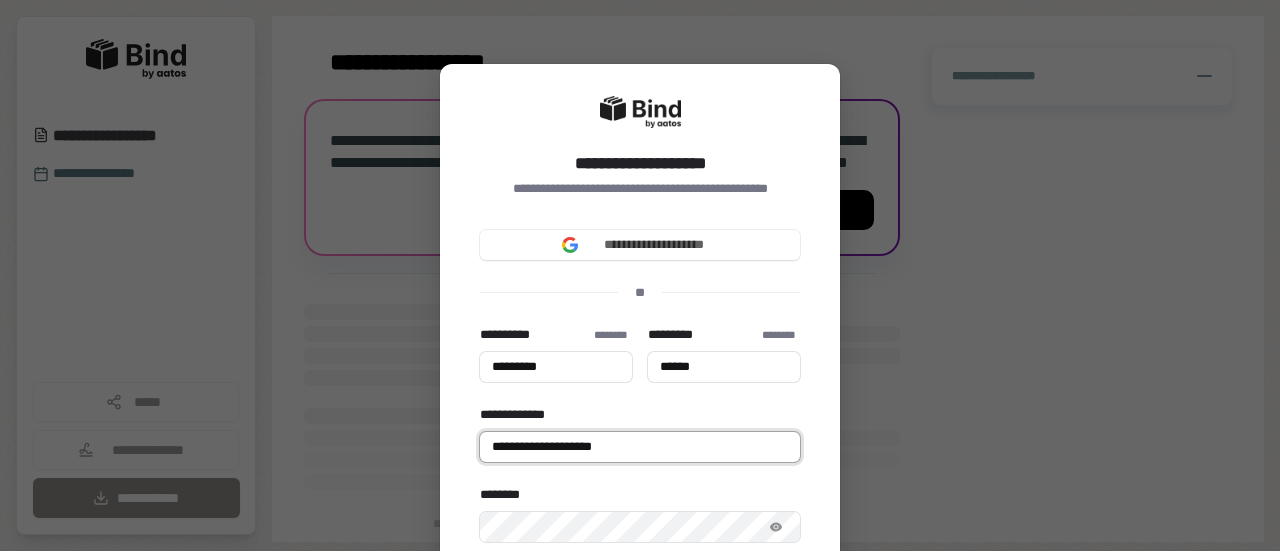 type on "********" 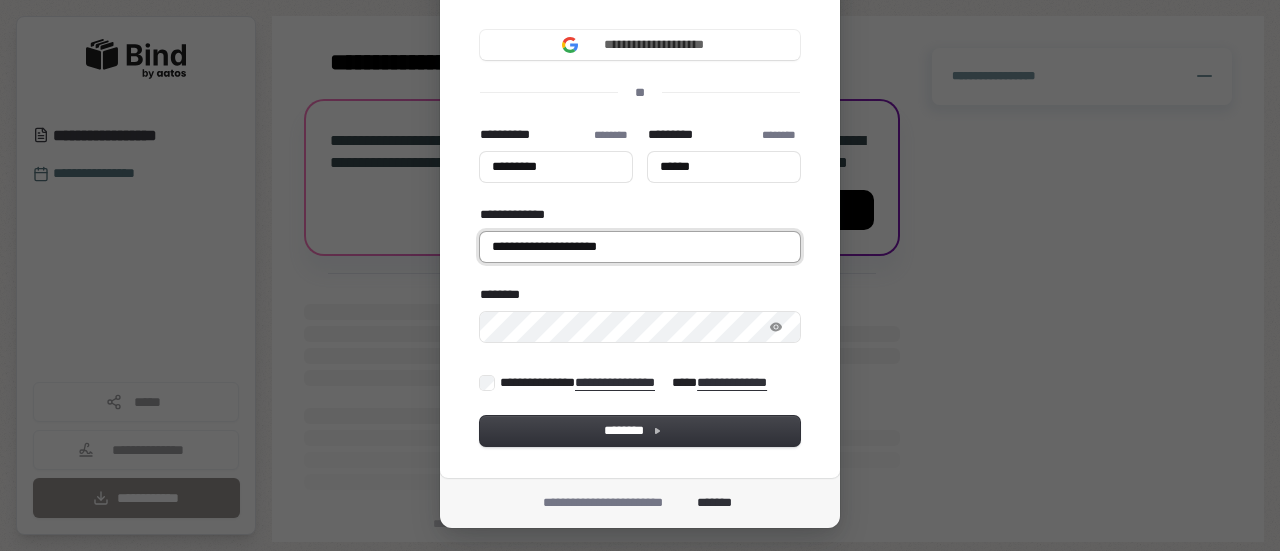 scroll, scrollTop: 240, scrollLeft: 0, axis: vertical 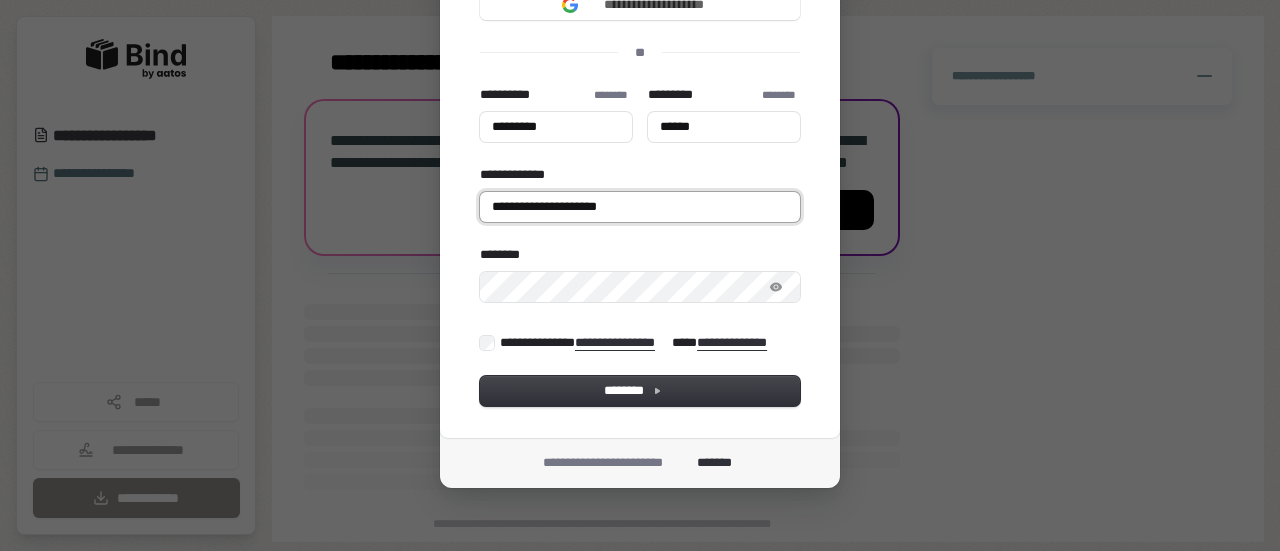 type on "**********" 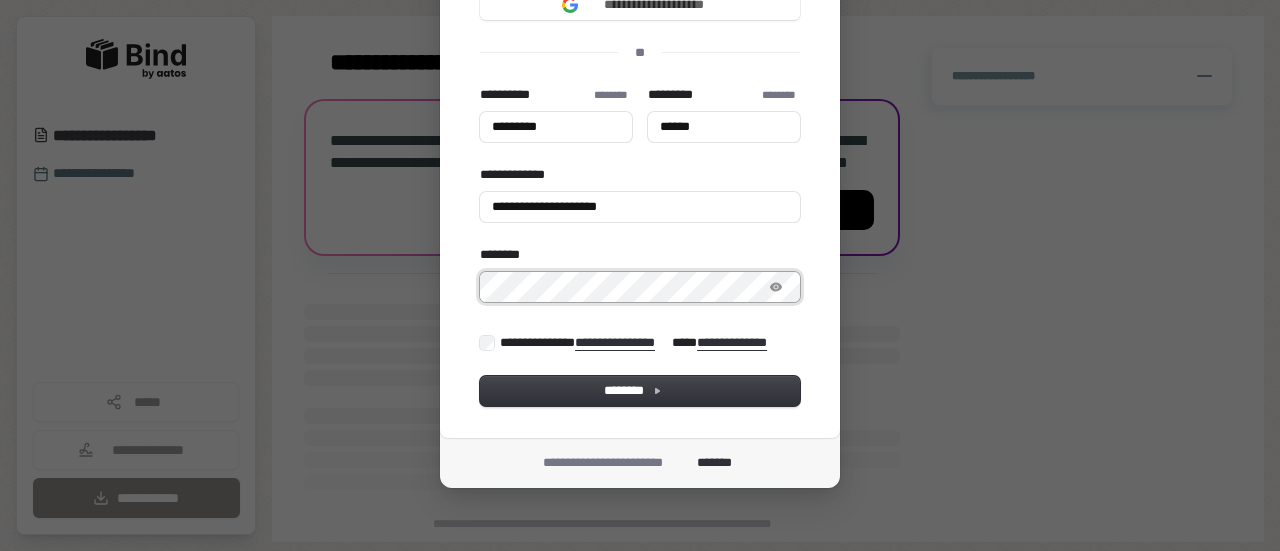type on "********" 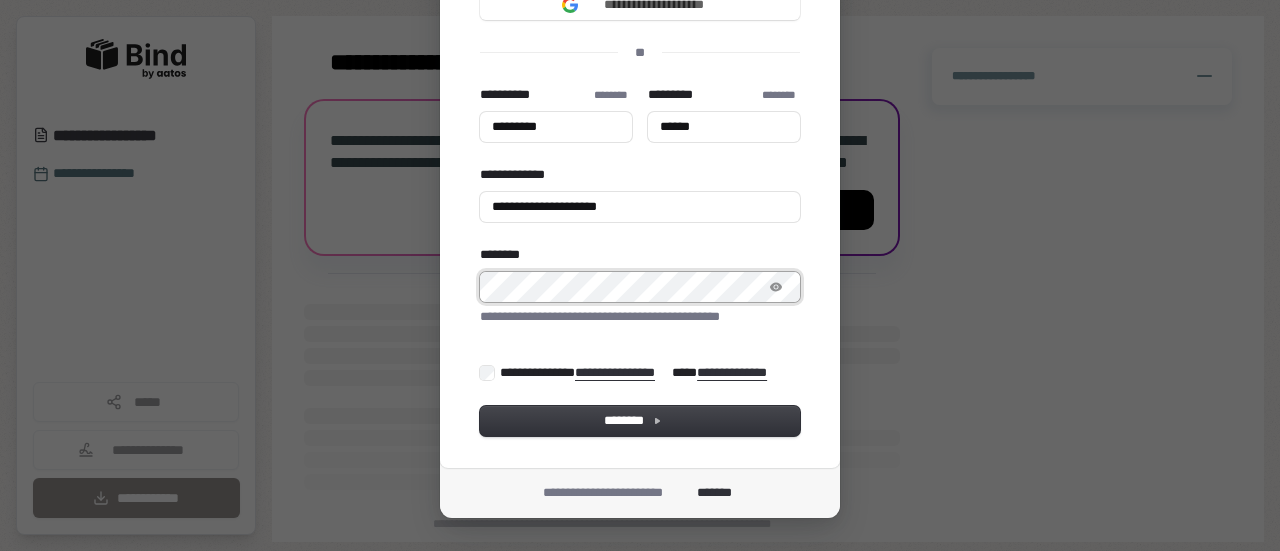 type on "********" 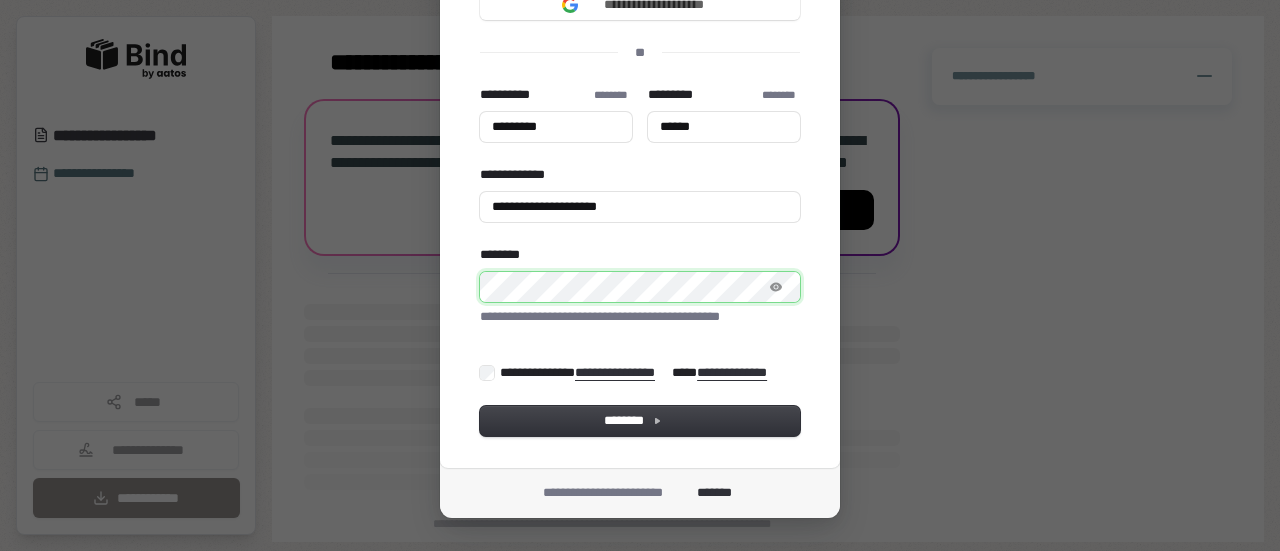 type on "********" 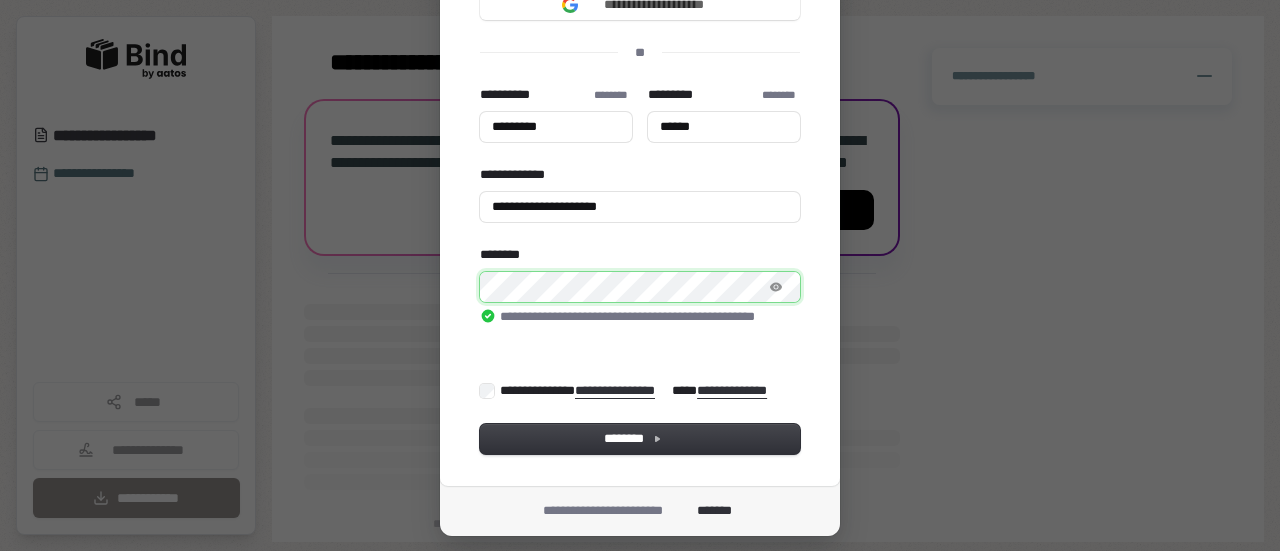 type on "********" 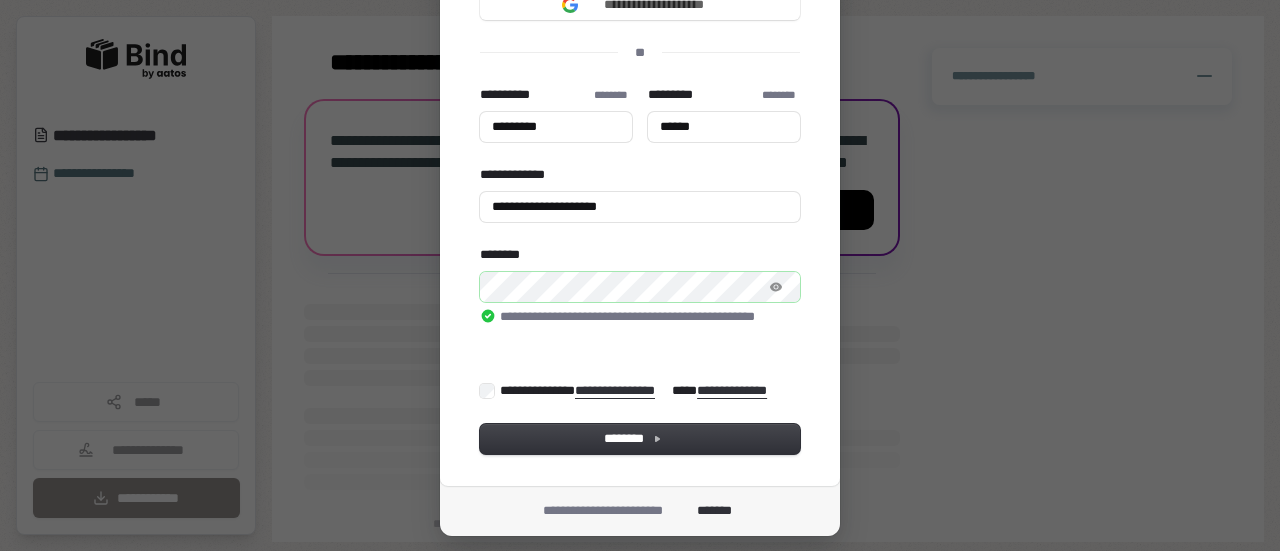 type on "********" 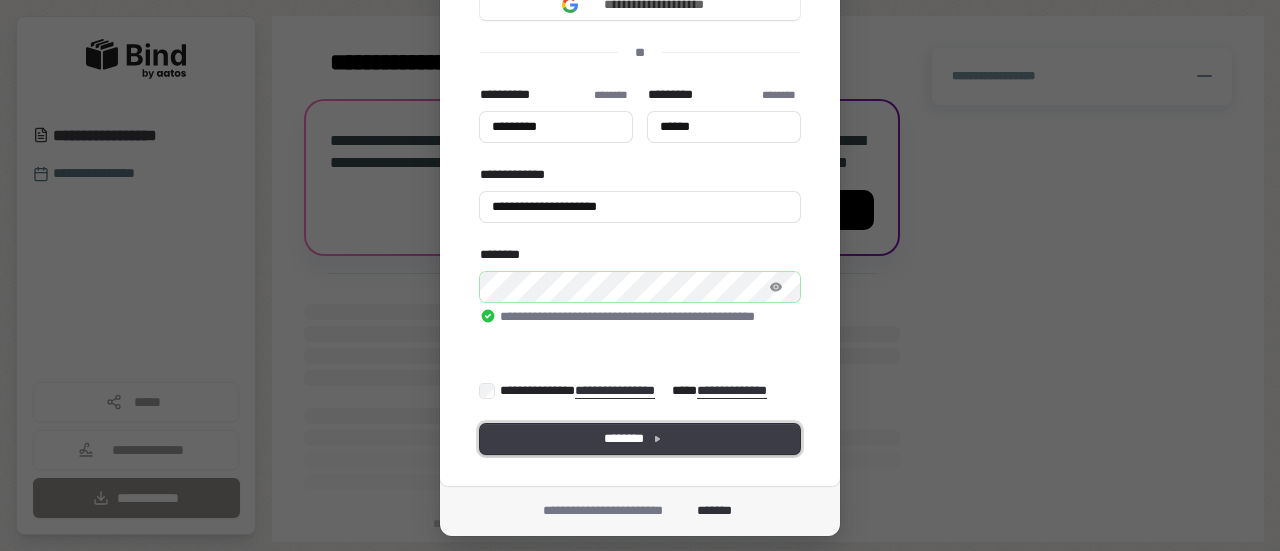 type on "********" 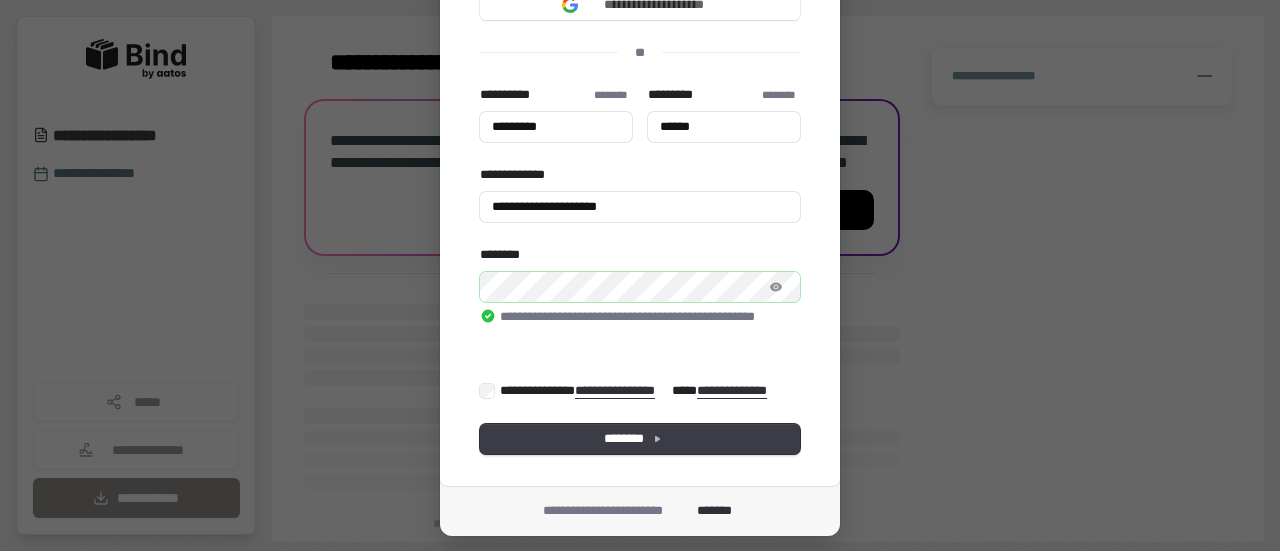 type on "********" 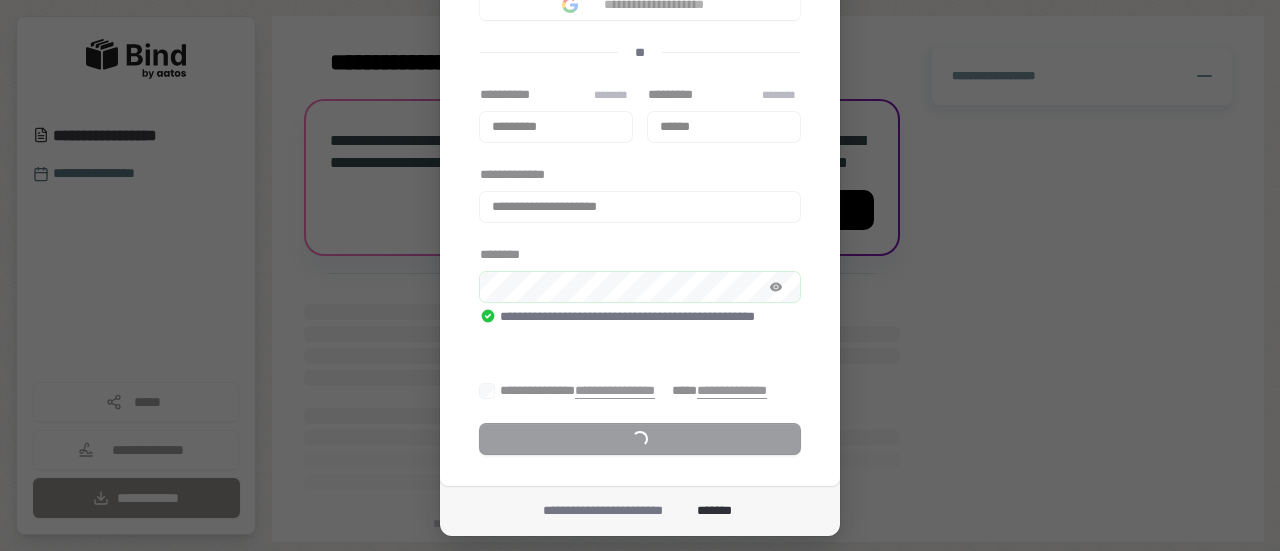click on "**********" at bounding box center [640, 418] 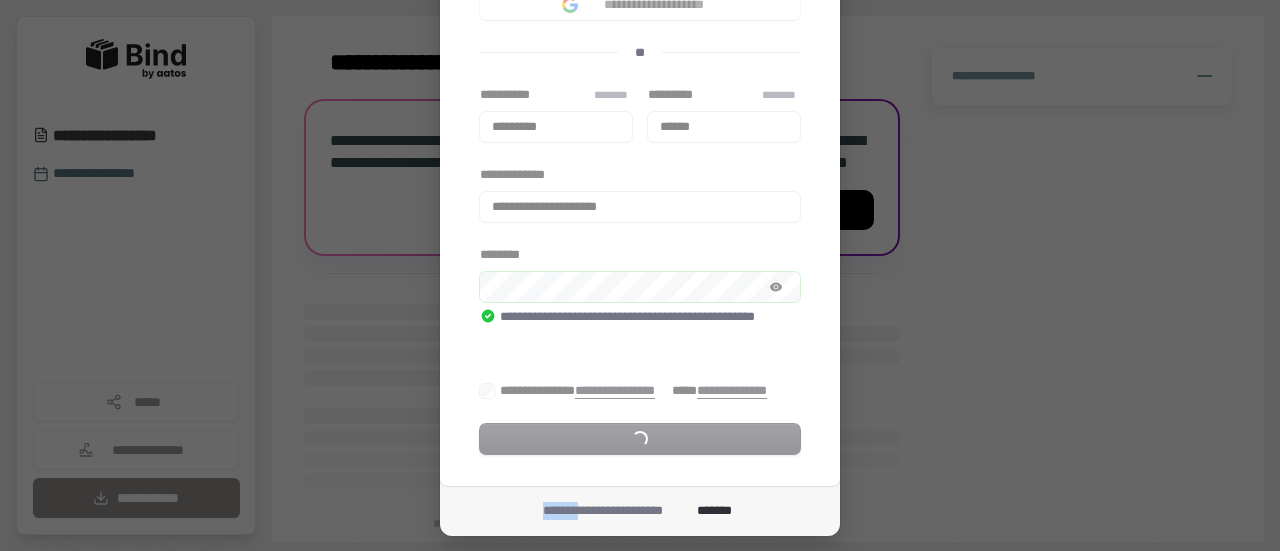 click on "**********" at bounding box center (640, 418) 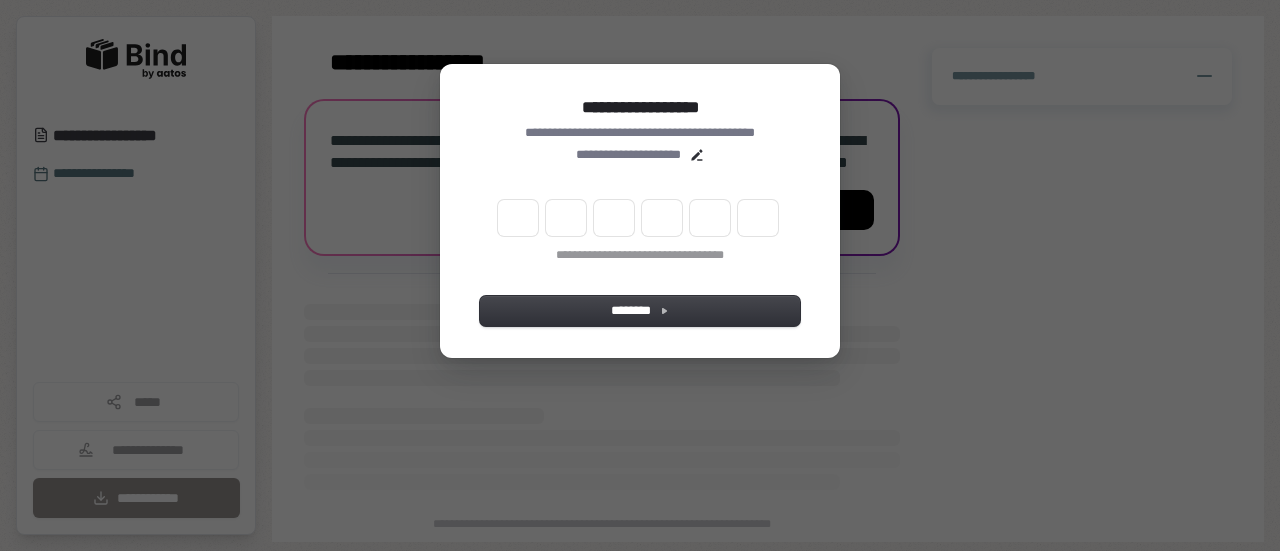 scroll, scrollTop: 0, scrollLeft: 0, axis: both 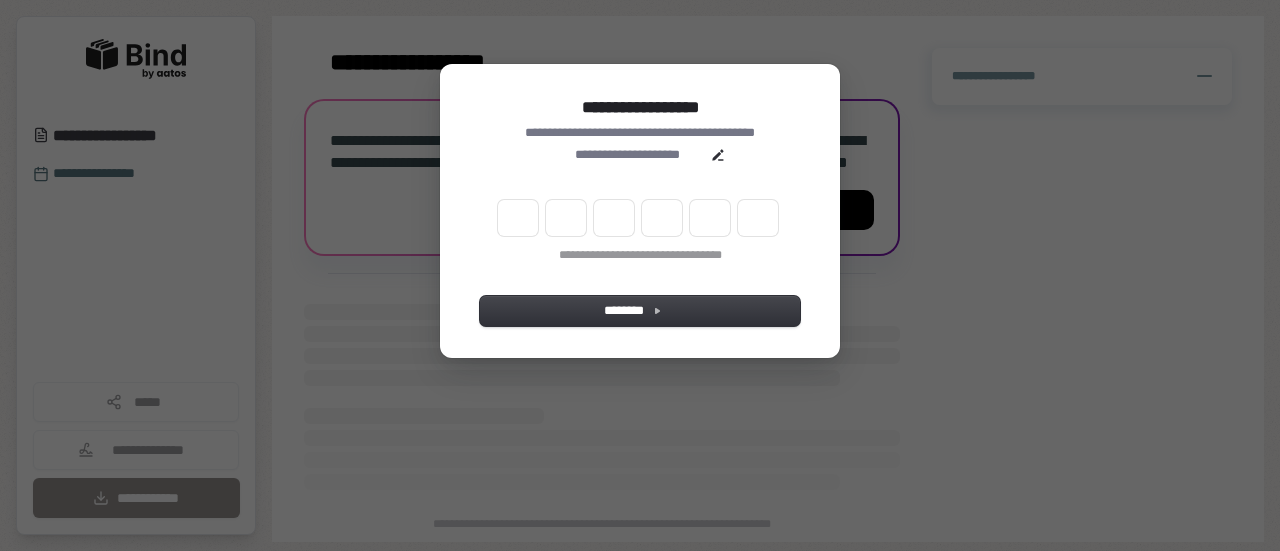 type on "*" 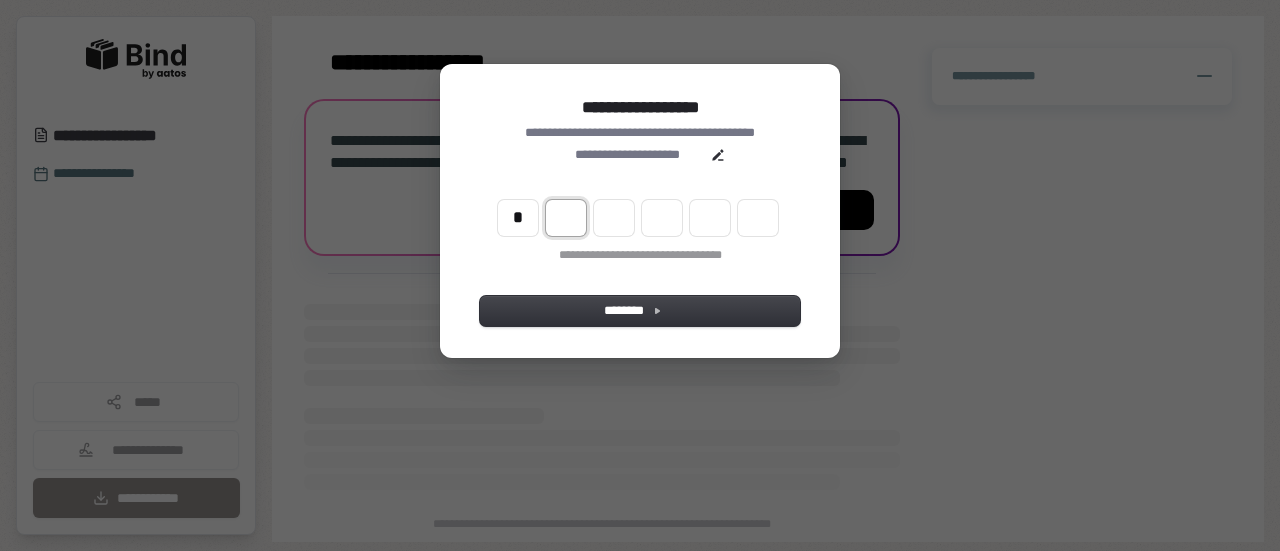 type on "*" 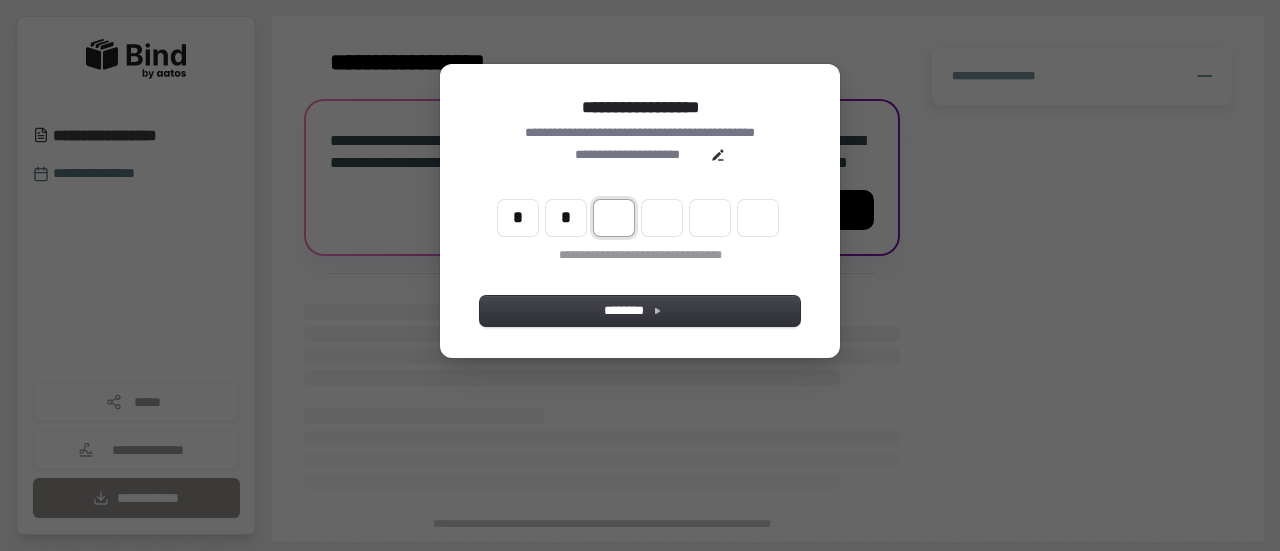 type on "**" 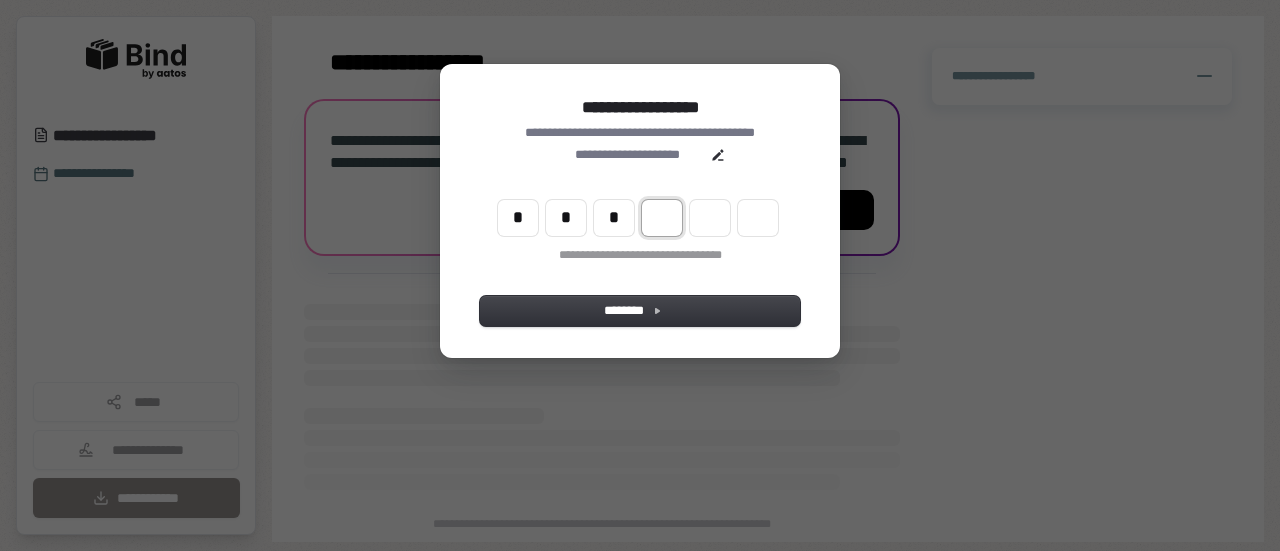 type on "***" 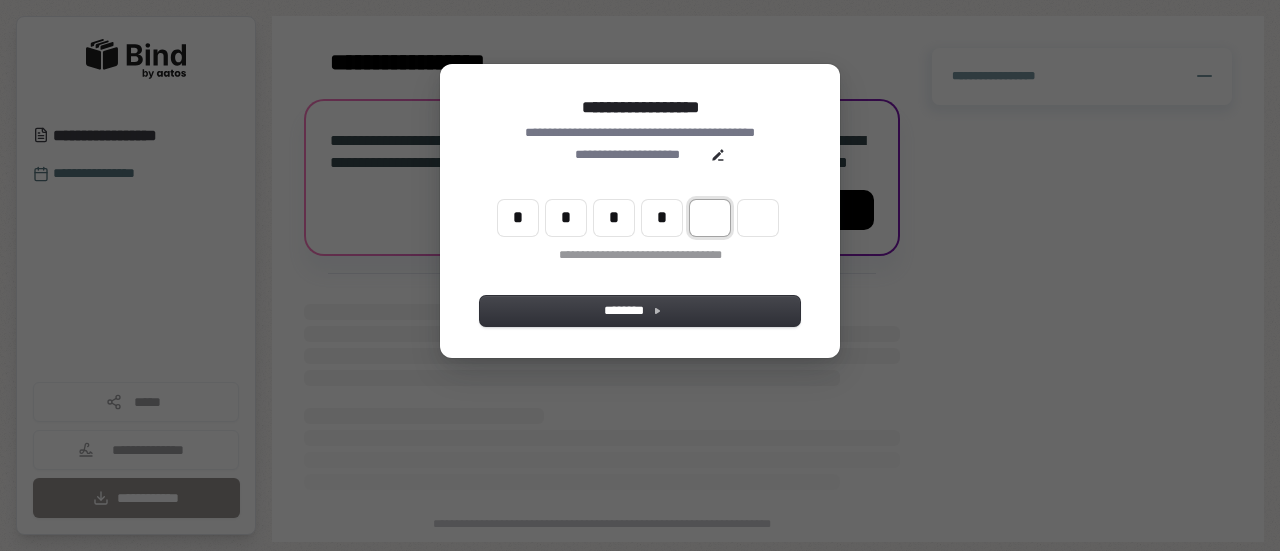 type on "****" 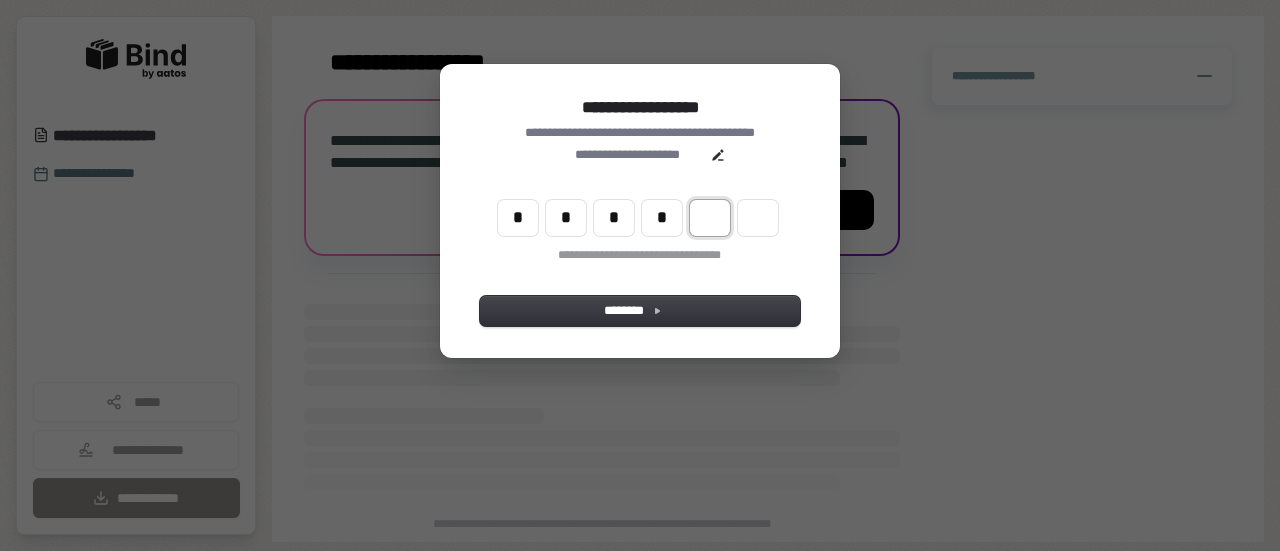 type on "*" 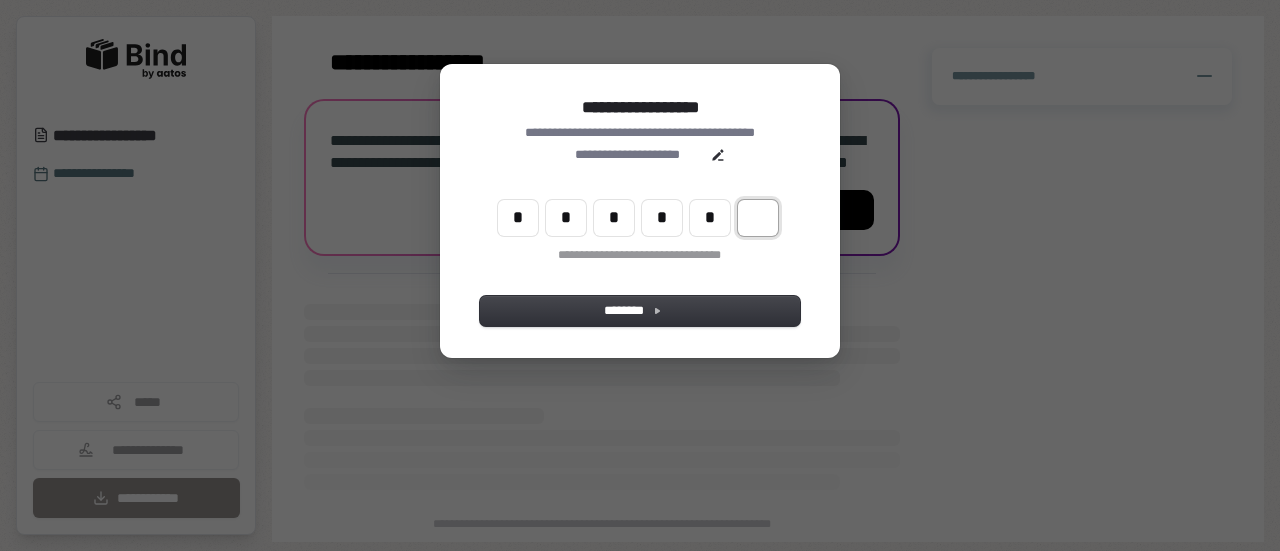 type on "******" 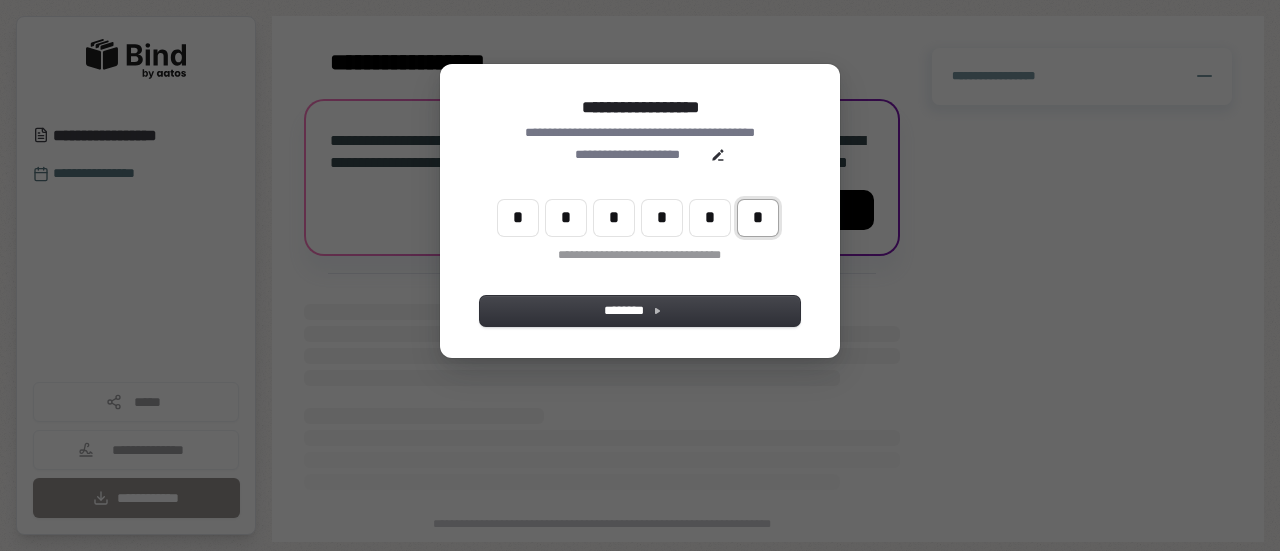 type on "*" 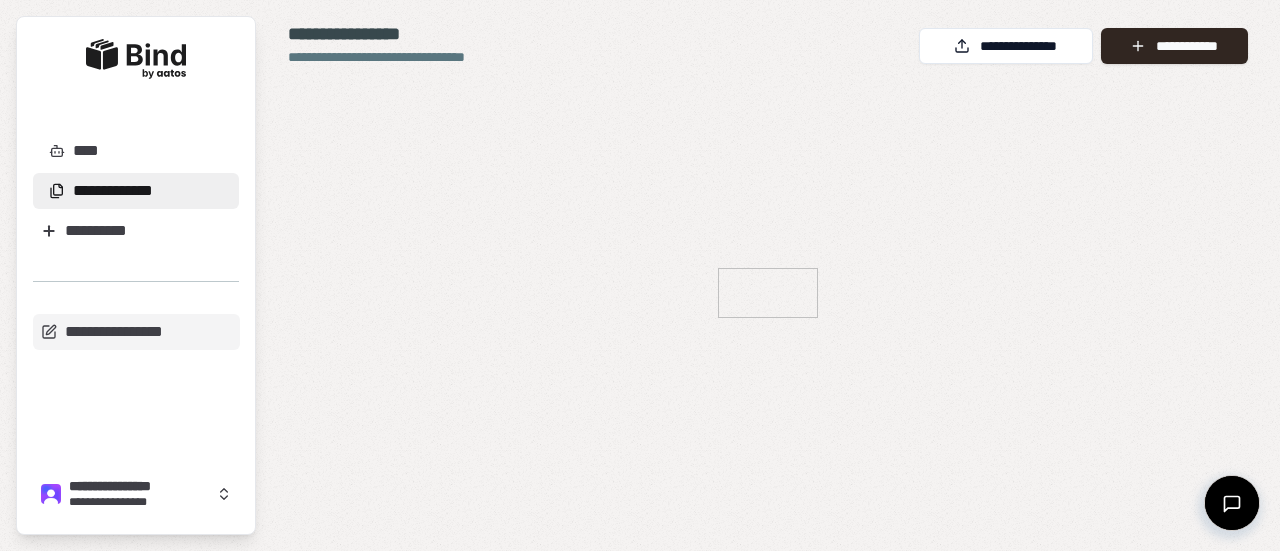 scroll, scrollTop: 0, scrollLeft: 0, axis: both 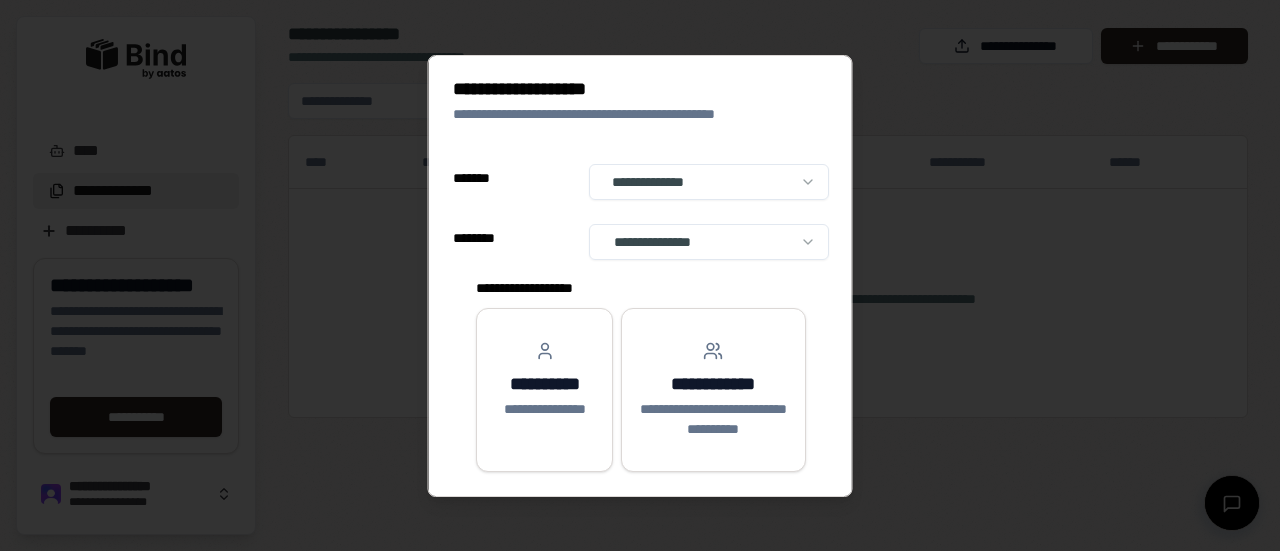 select on "**" 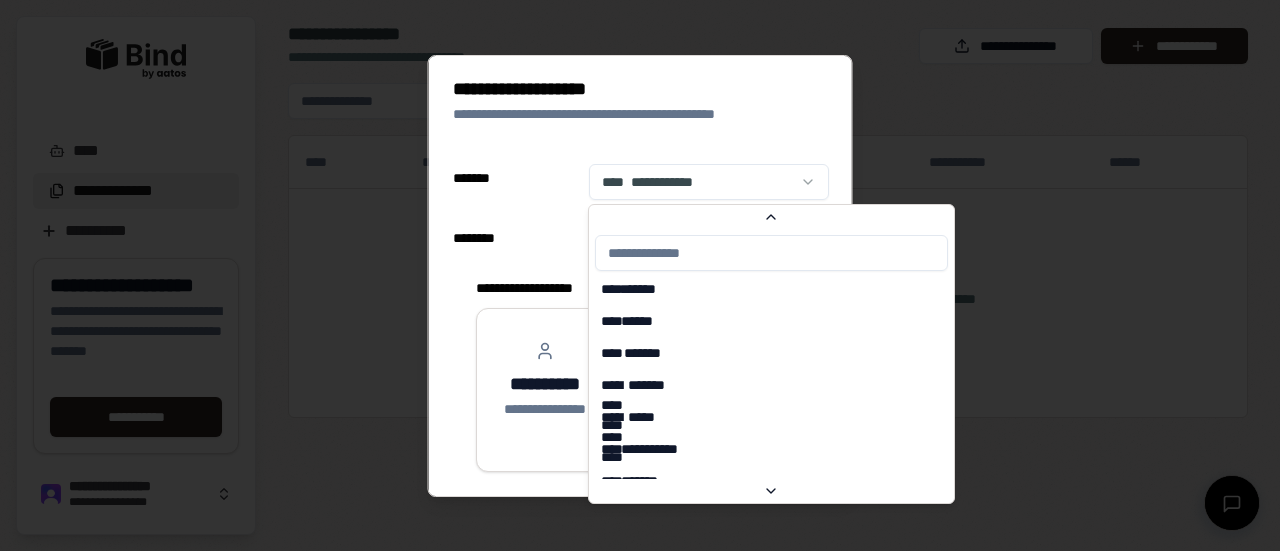 click on "**********" at bounding box center (640, 275) 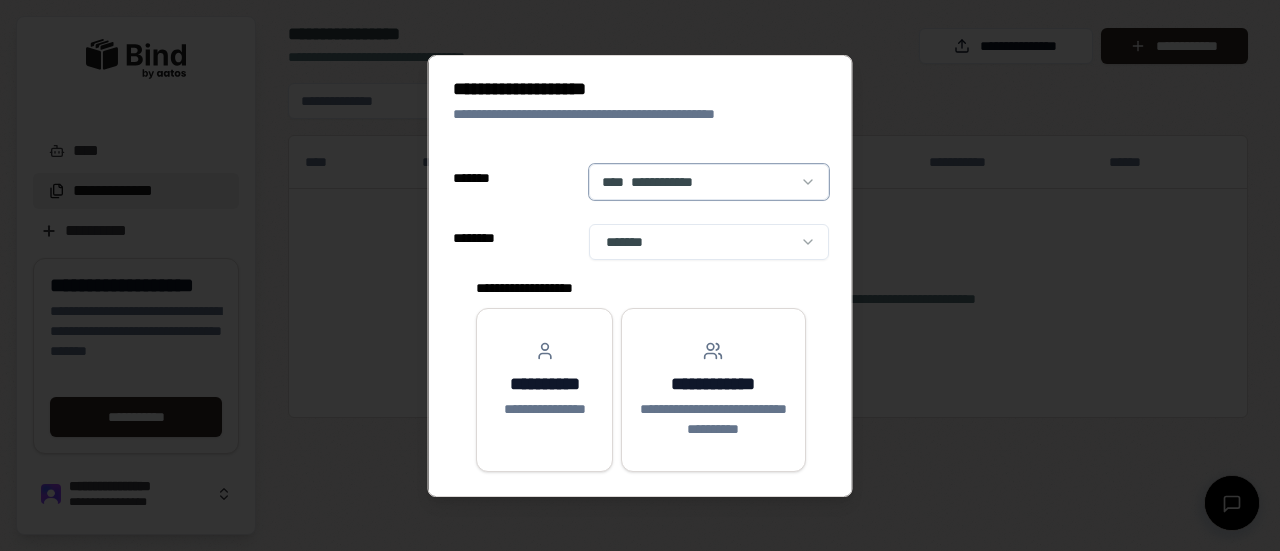 click at bounding box center (640, 275) 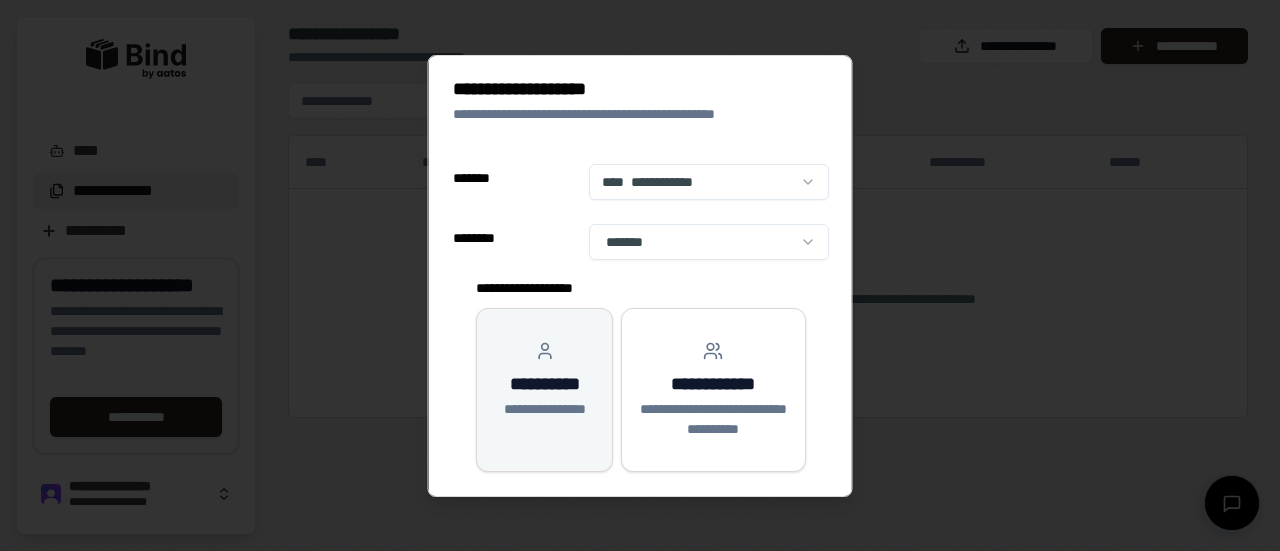 click on "**********" at bounding box center [543, 409] 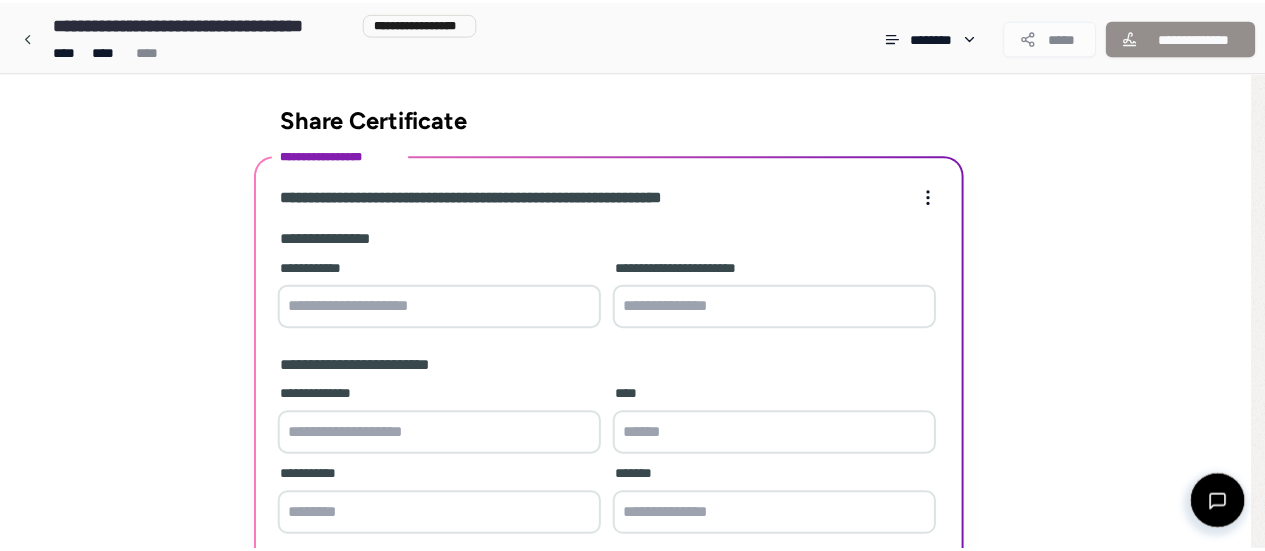 scroll, scrollTop: 280, scrollLeft: 0, axis: vertical 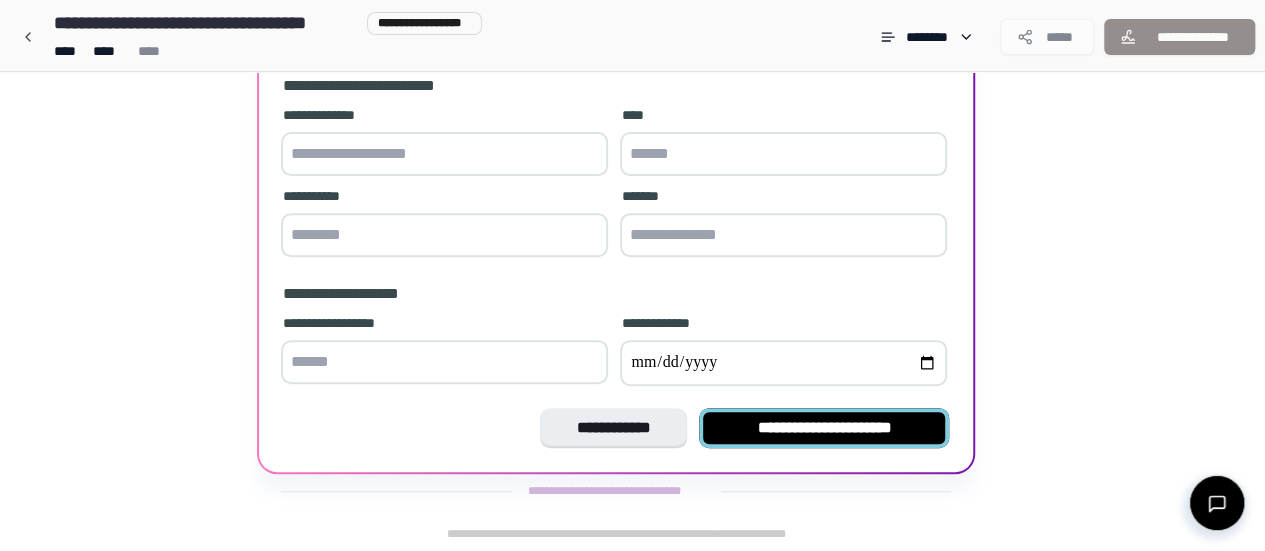 click on "**********" at bounding box center [824, 428] 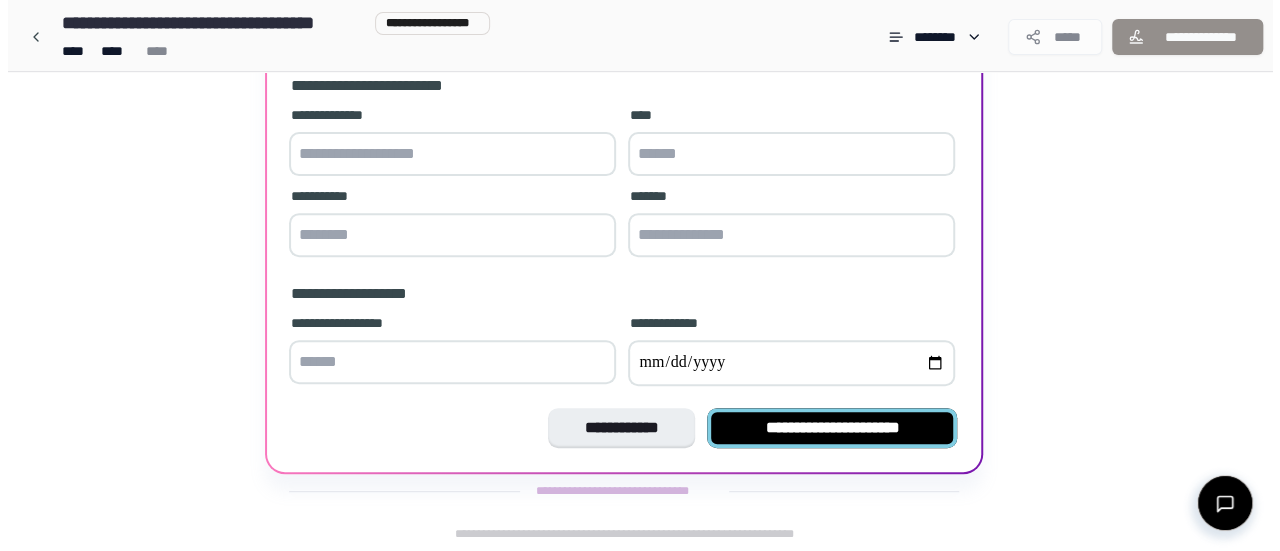 scroll, scrollTop: 0, scrollLeft: 0, axis: both 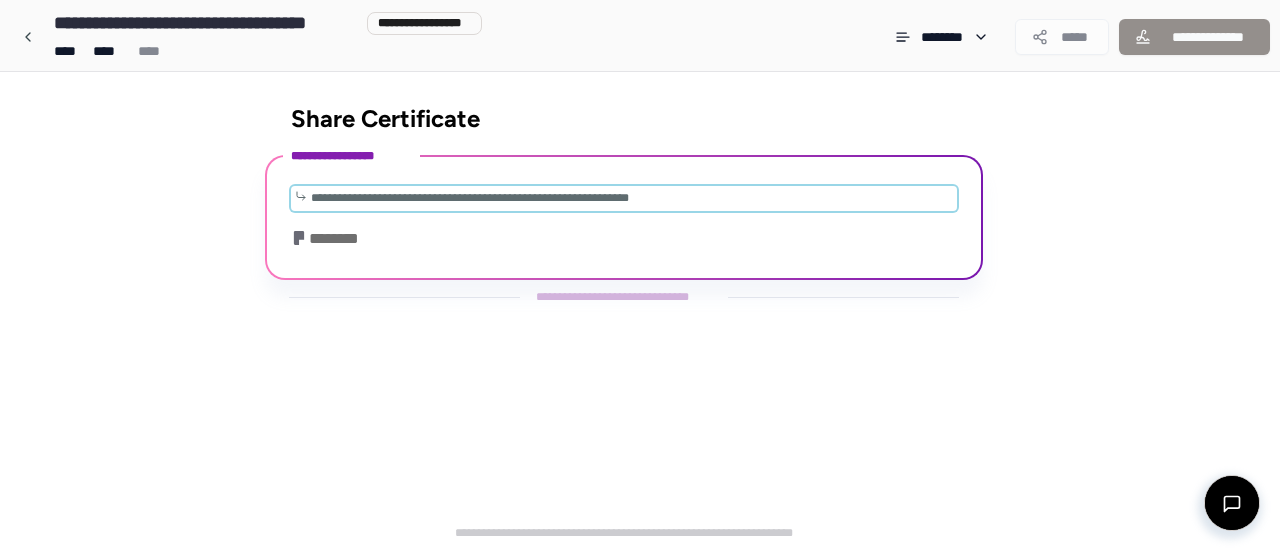 click on "**********" at bounding box center (624, 198) 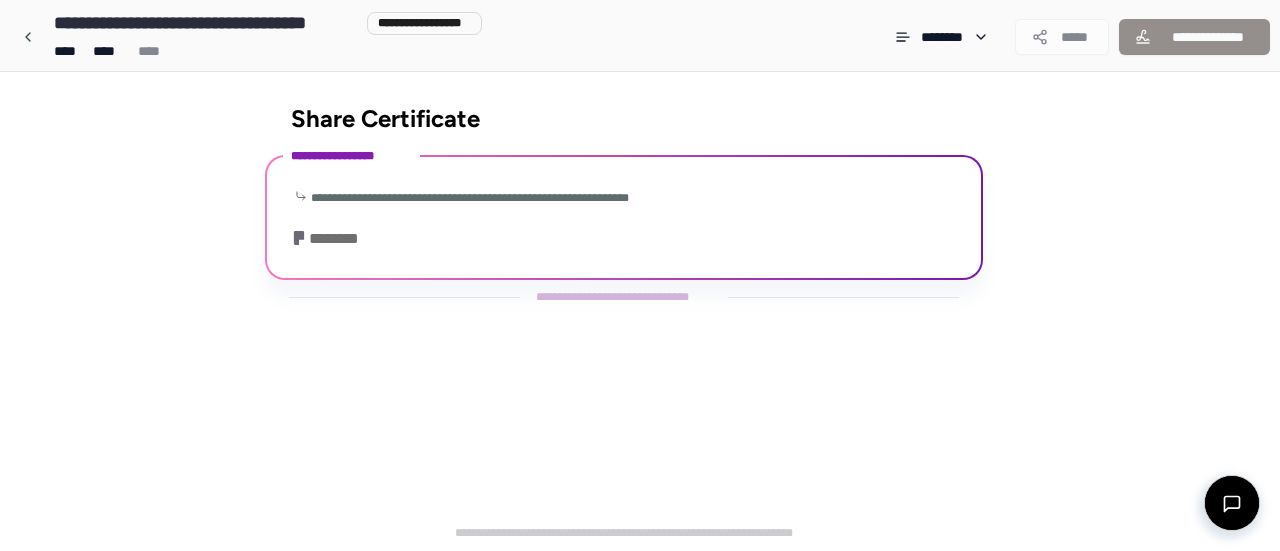 click on "********" at bounding box center (330, 239) 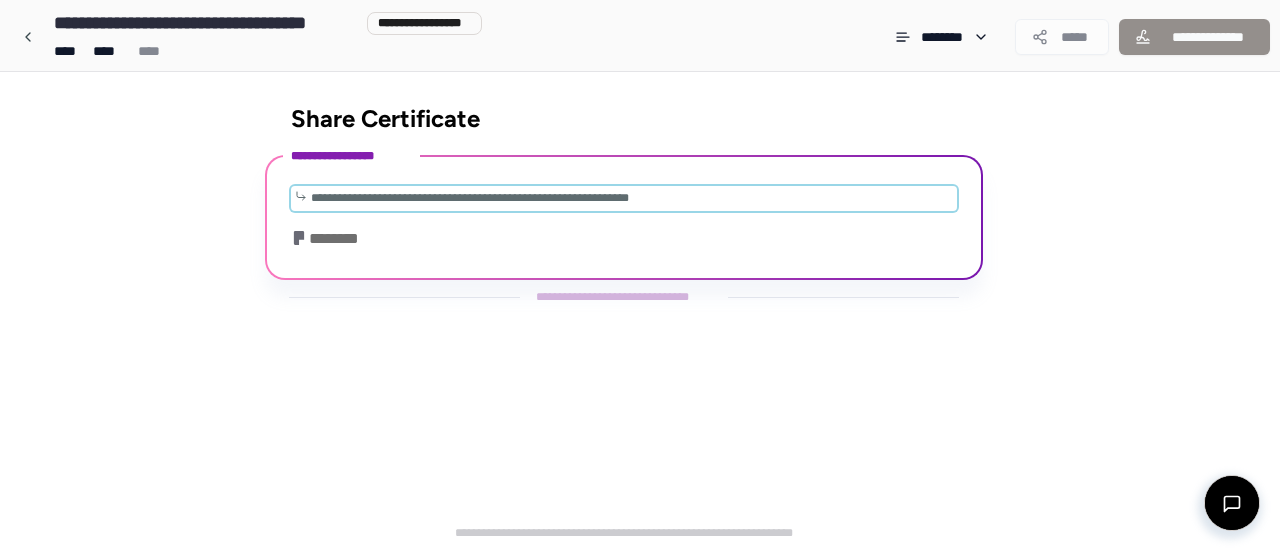 click on "**********" at bounding box center (470, 198) 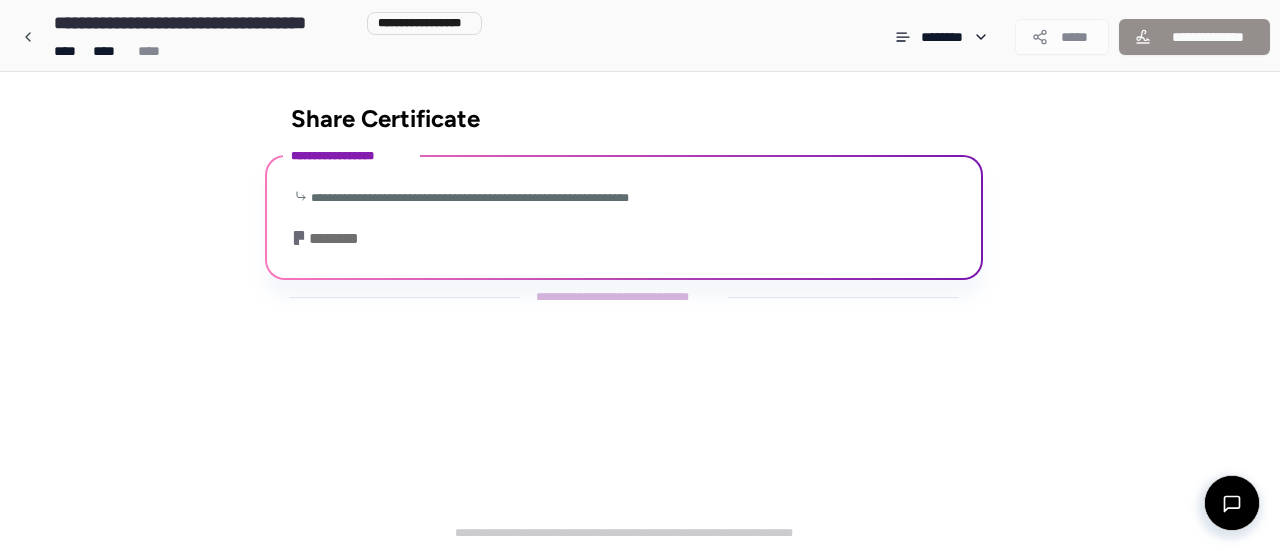 click on "********" at bounding box center (330, 239) 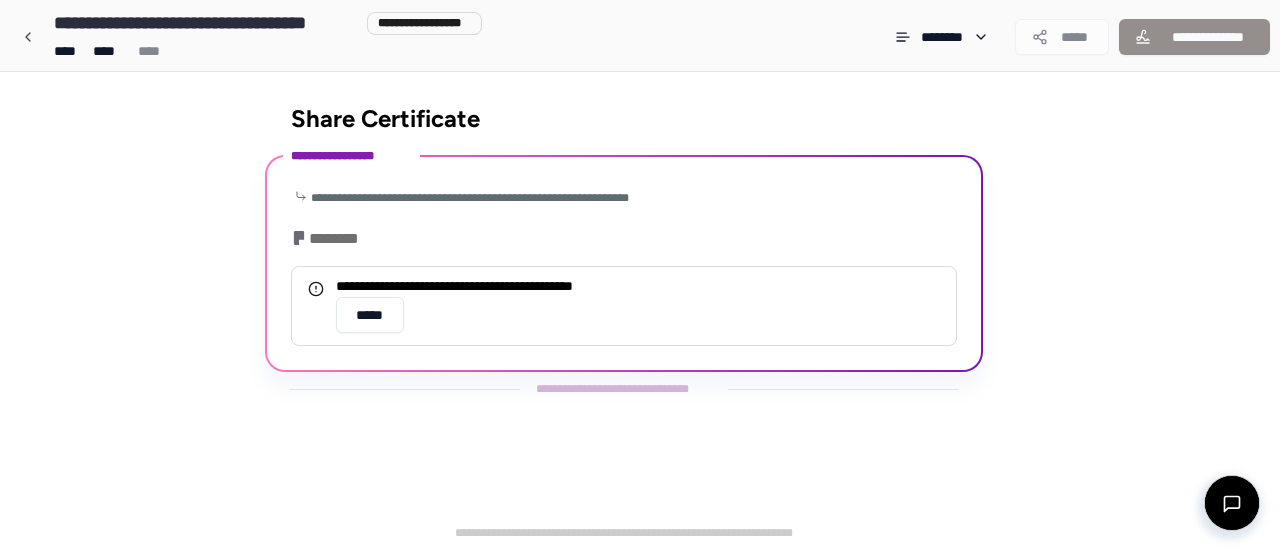 click 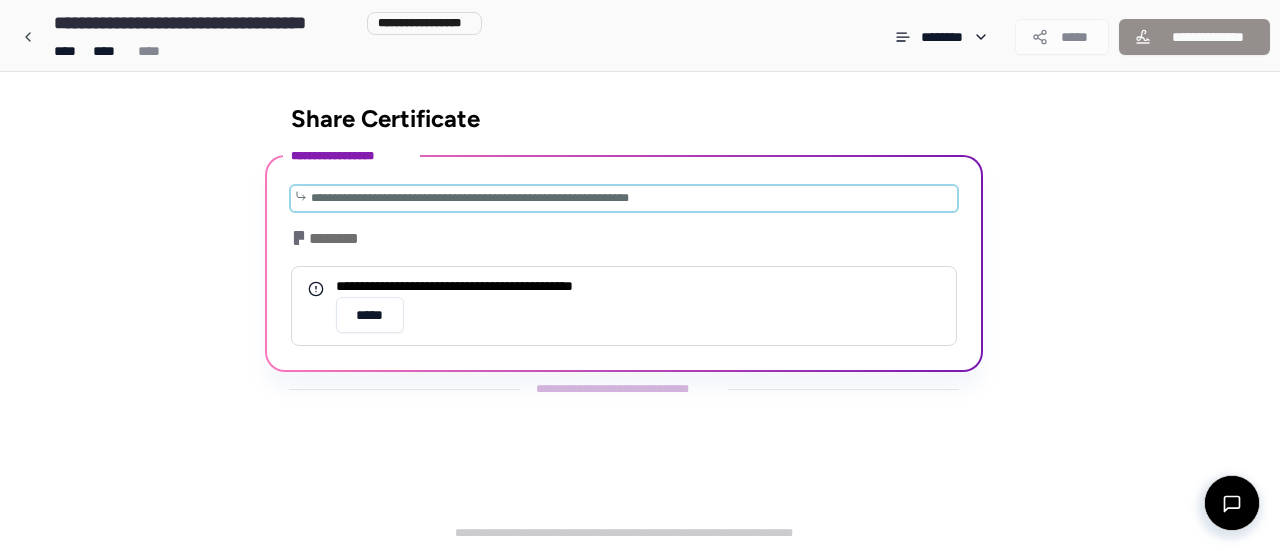 click on "**********" at bounding box center [470, 198] 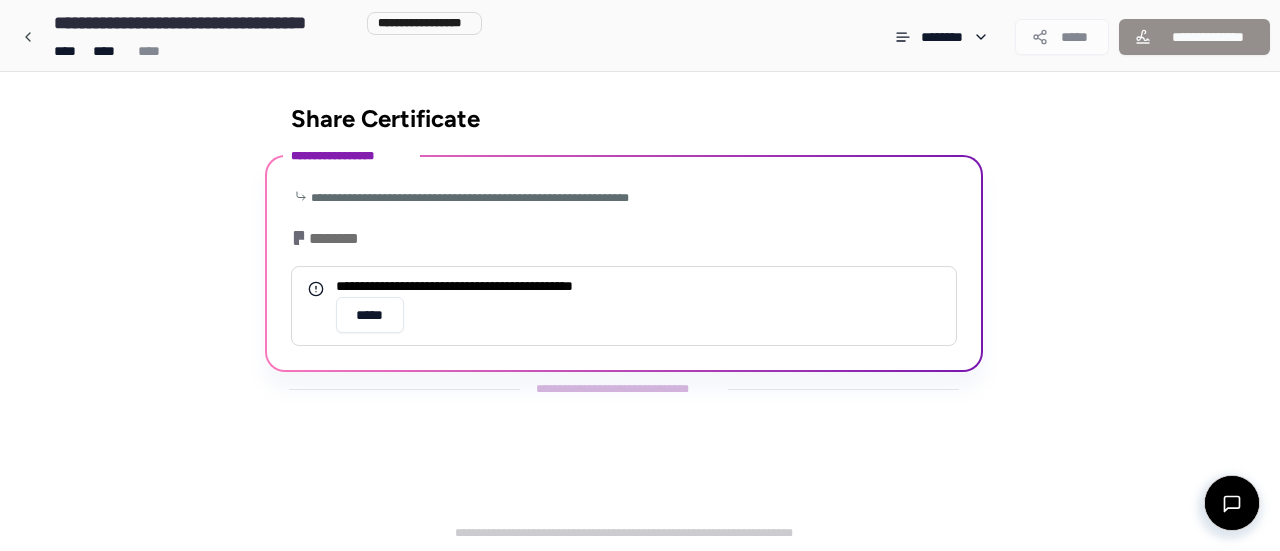 click on "********" at bounding box center (330, 239) 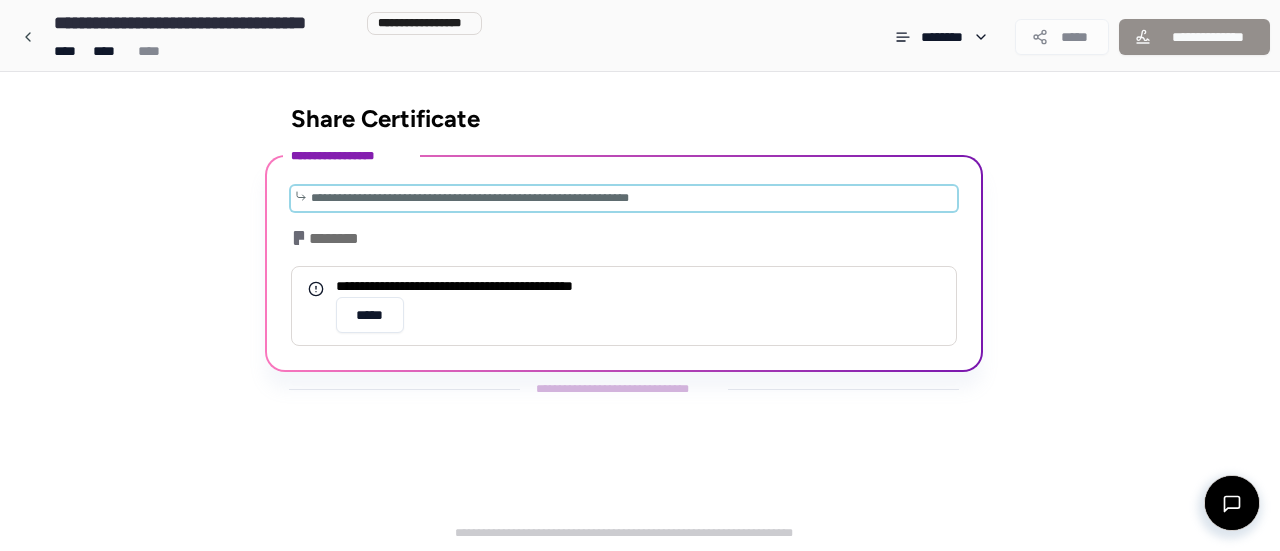 click on "**********" at bounding box center [624, 198] 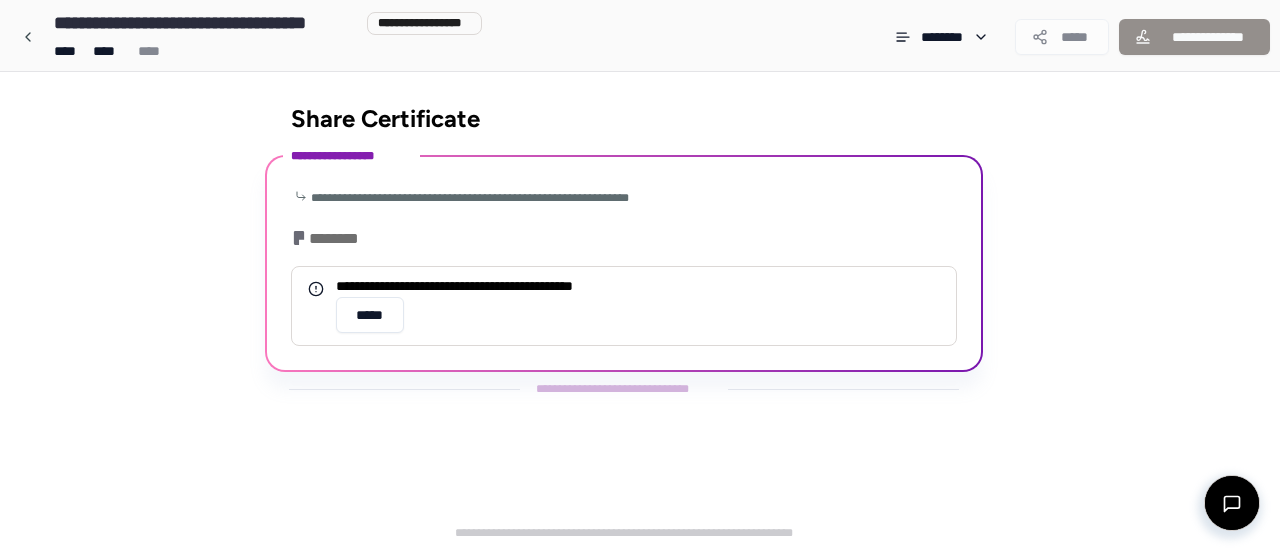 click on "**********" at bounding box center [624, 286] 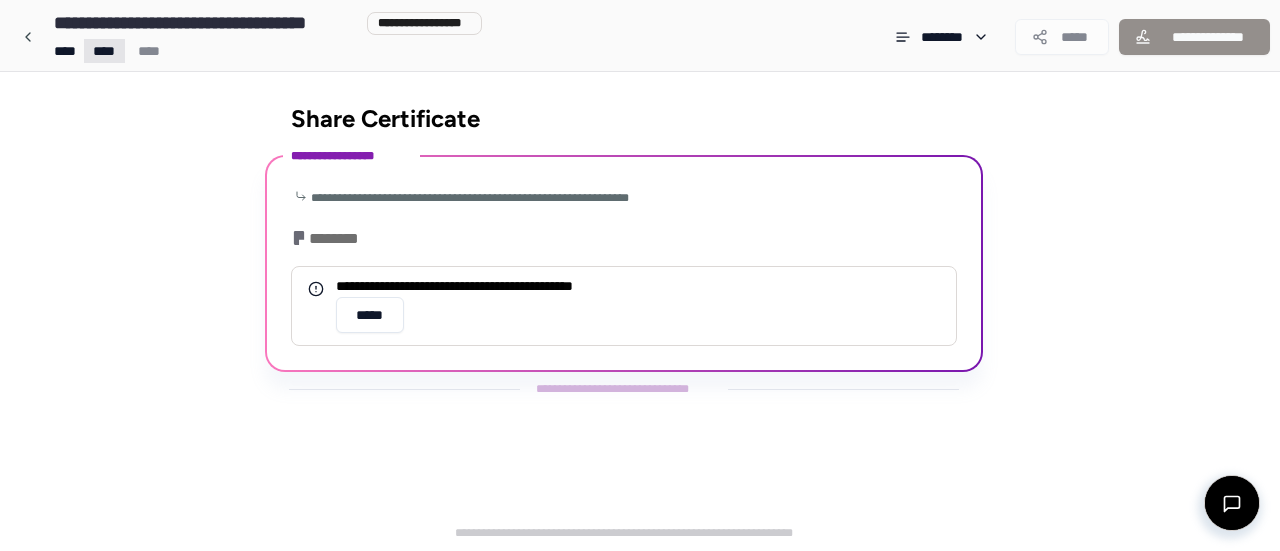 click on "**********" at bounding box center (640, 275) 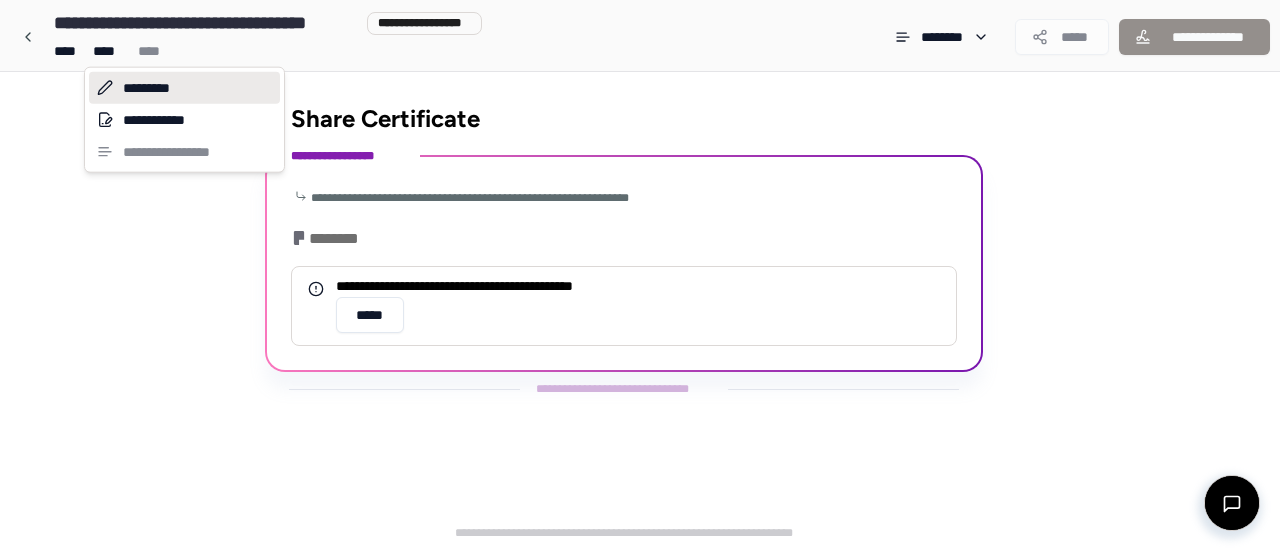 click on "*********" at bounding box center [184, 88] 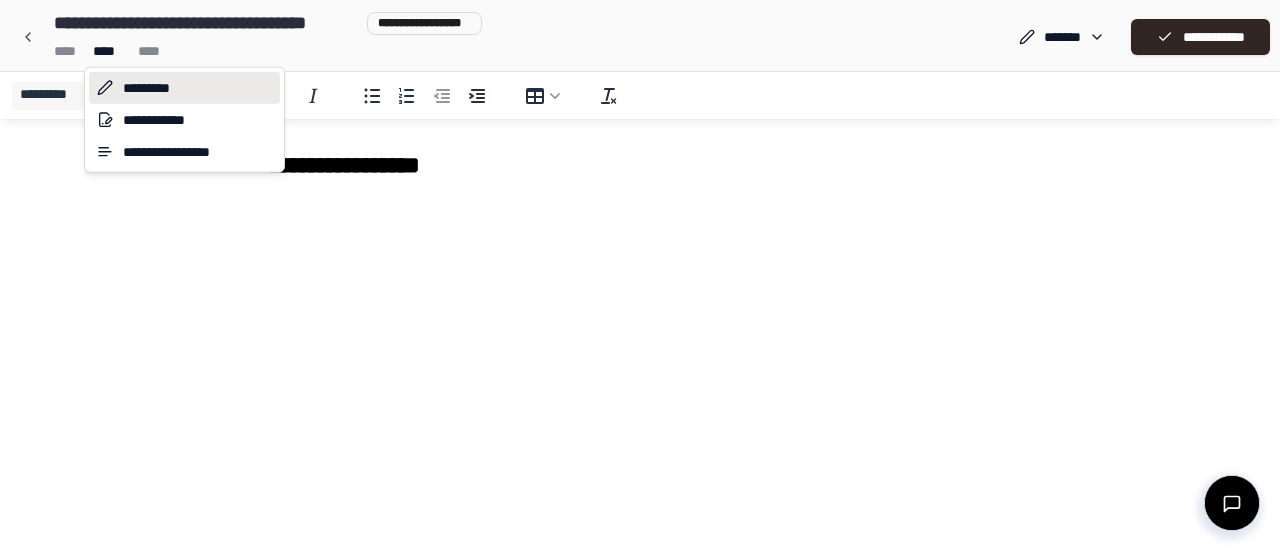 scroll, scrollTop: 0, scrollLeft: 0, axis: both 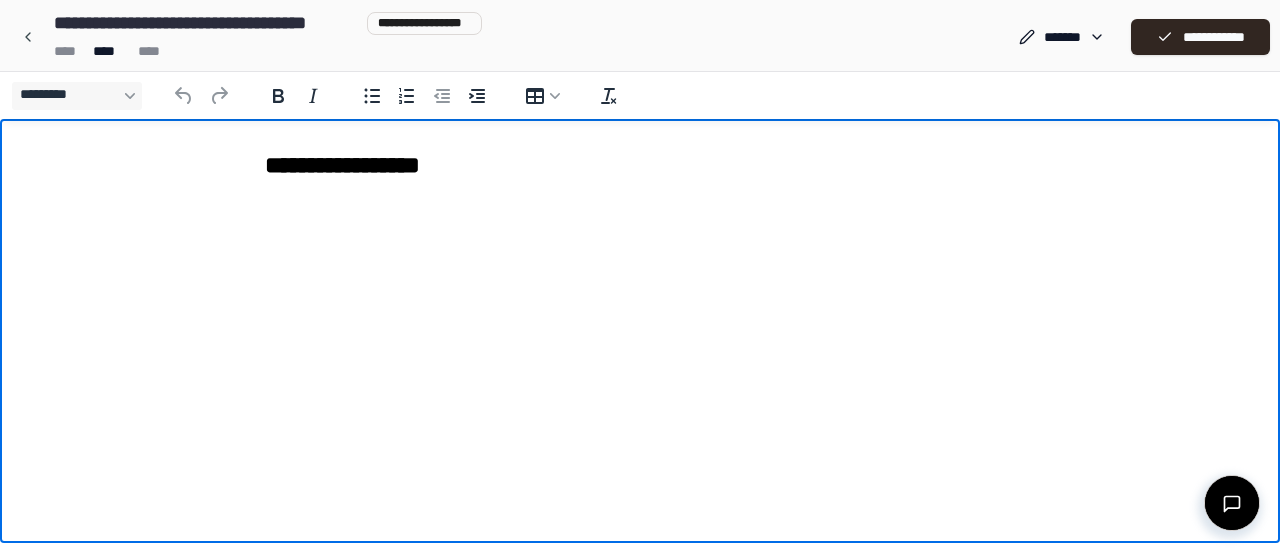 click on "**********" at bounding box center [640, 169] 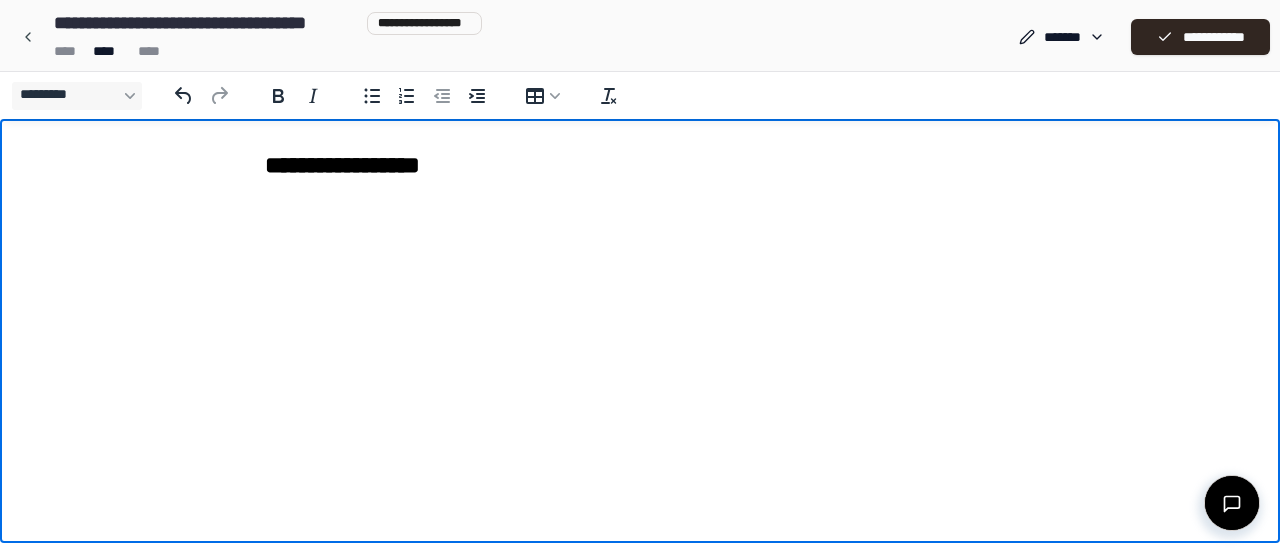 type 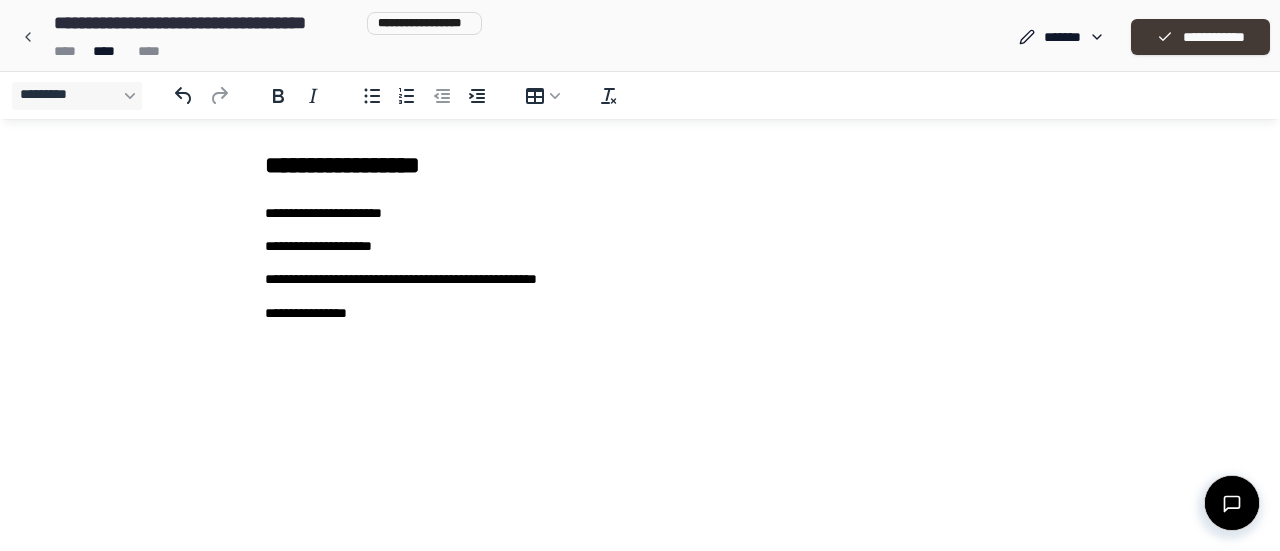 click on "**********" at bounding box center (1200, 37) 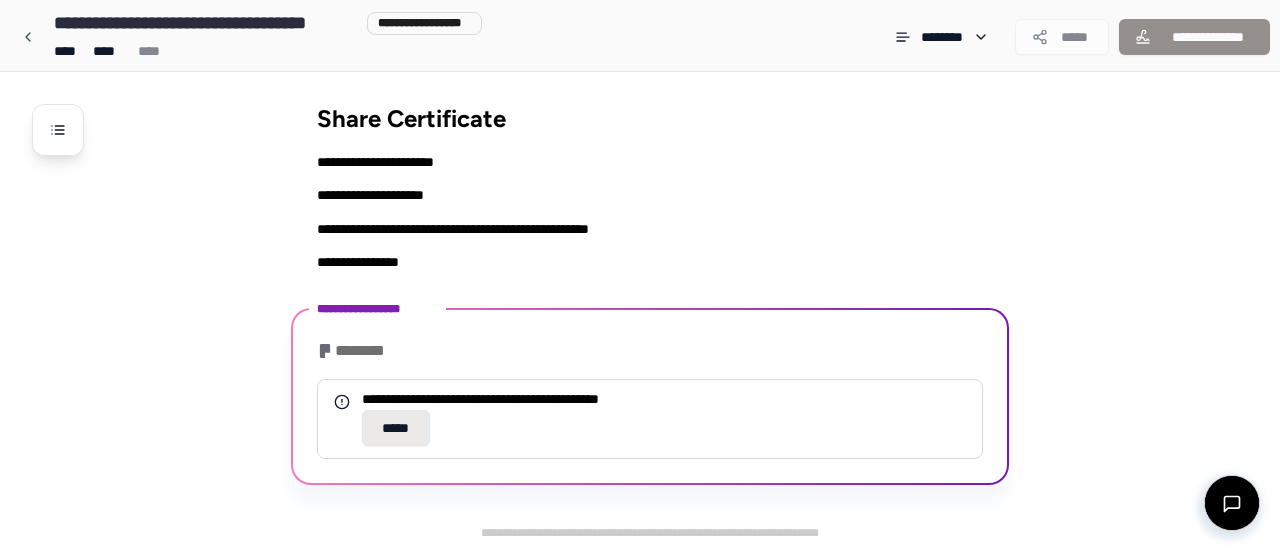 click on "*****" at bounding box center [396, 428] 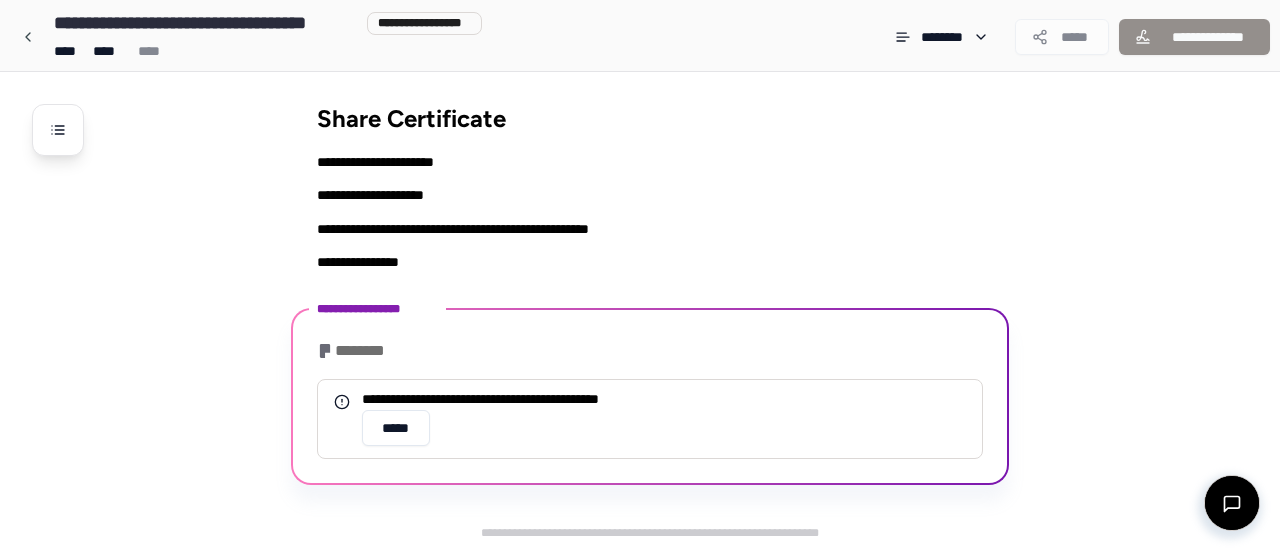 click on "********" at bounding box center (356, 351) 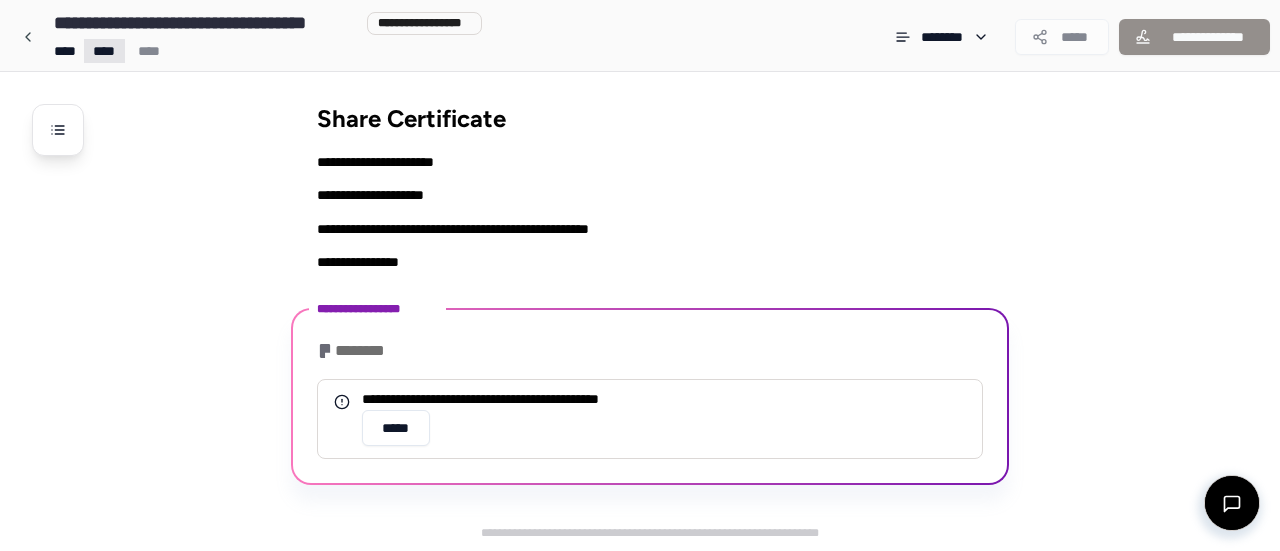 click on "**********" at bounding box center (640, 275) 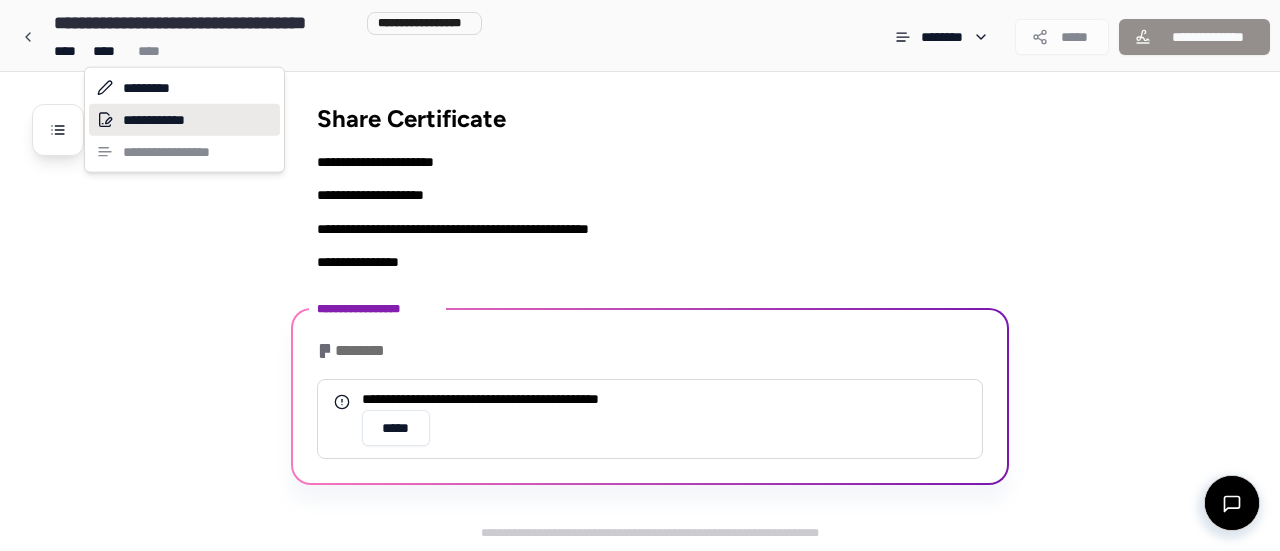 click on "**********" at bounding box center (184, 120) 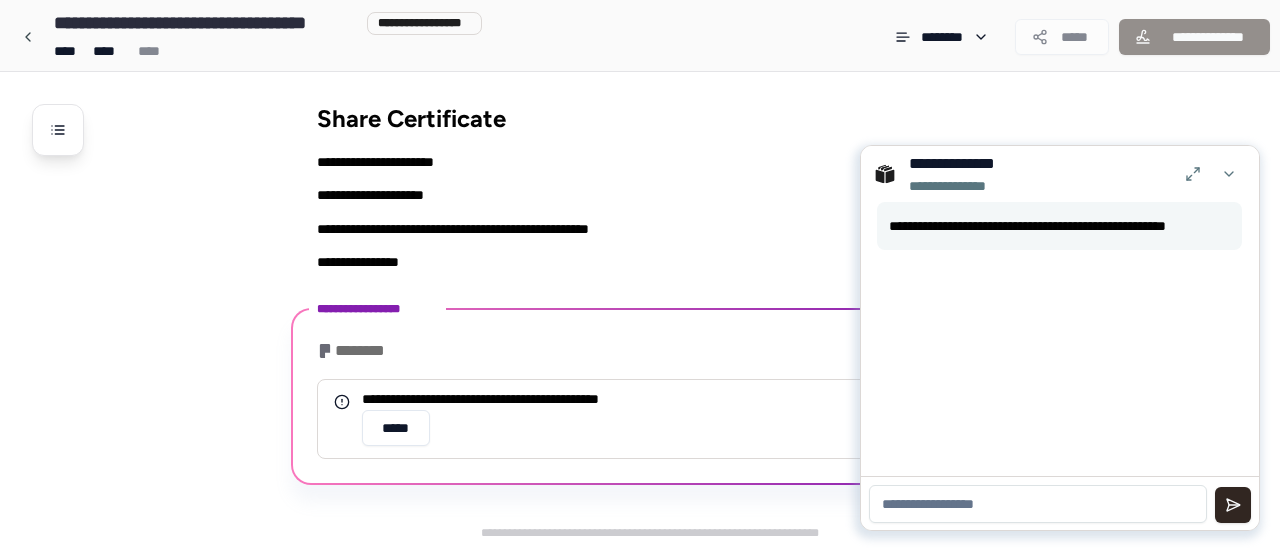 click at bounding box center [1038, 504] 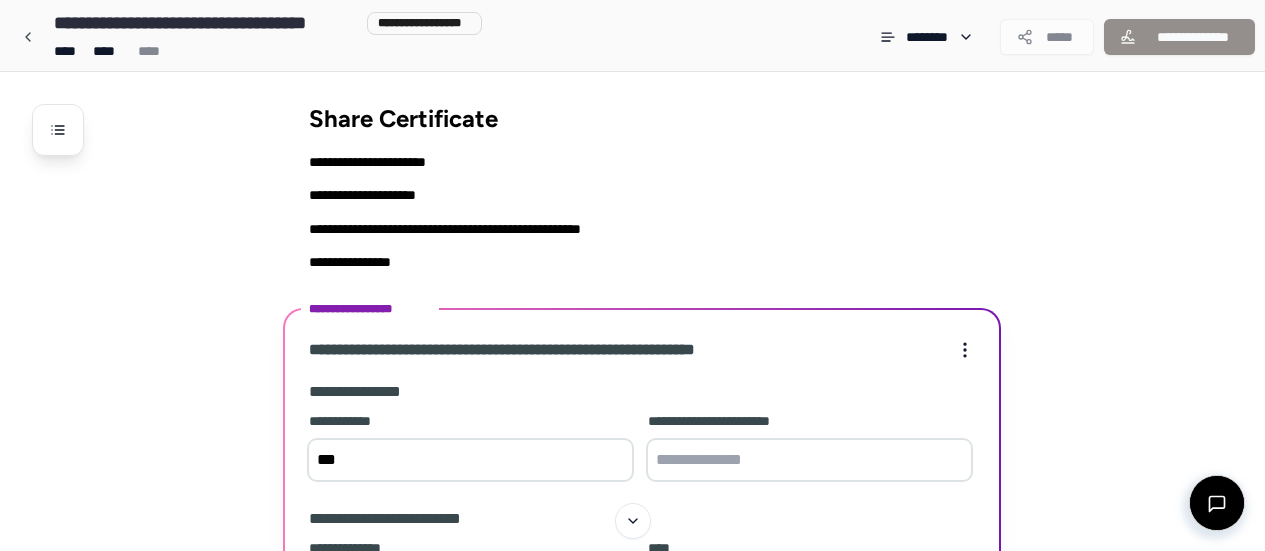 scroll, scrollTop: 346, scrollLeft: 0, axis: vertical 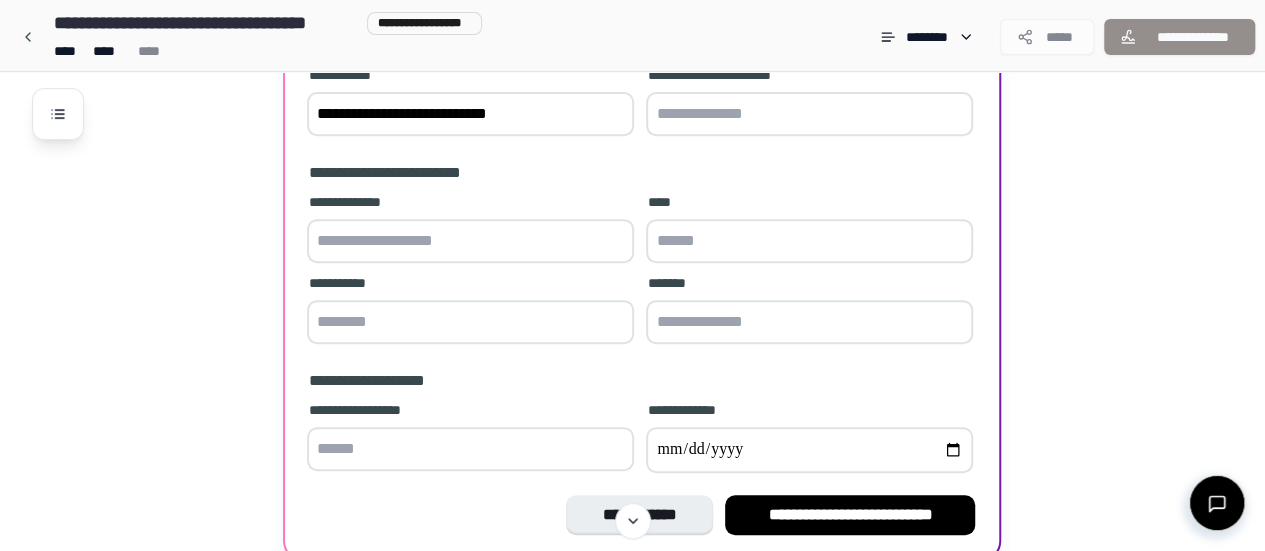 type on "**********" 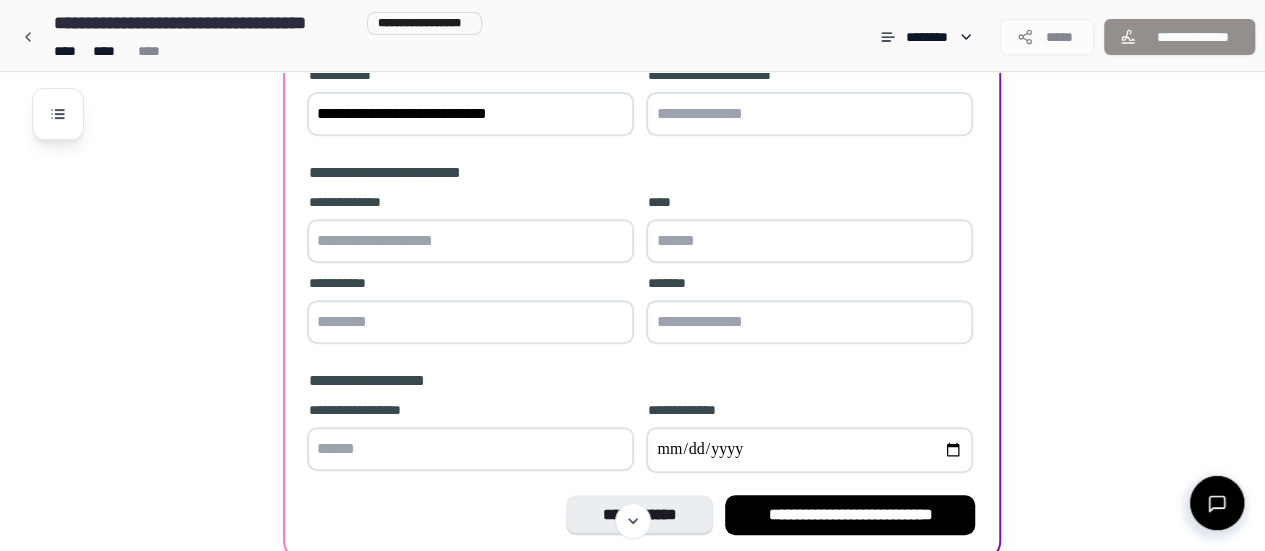 click at bounding box center [809, 114] 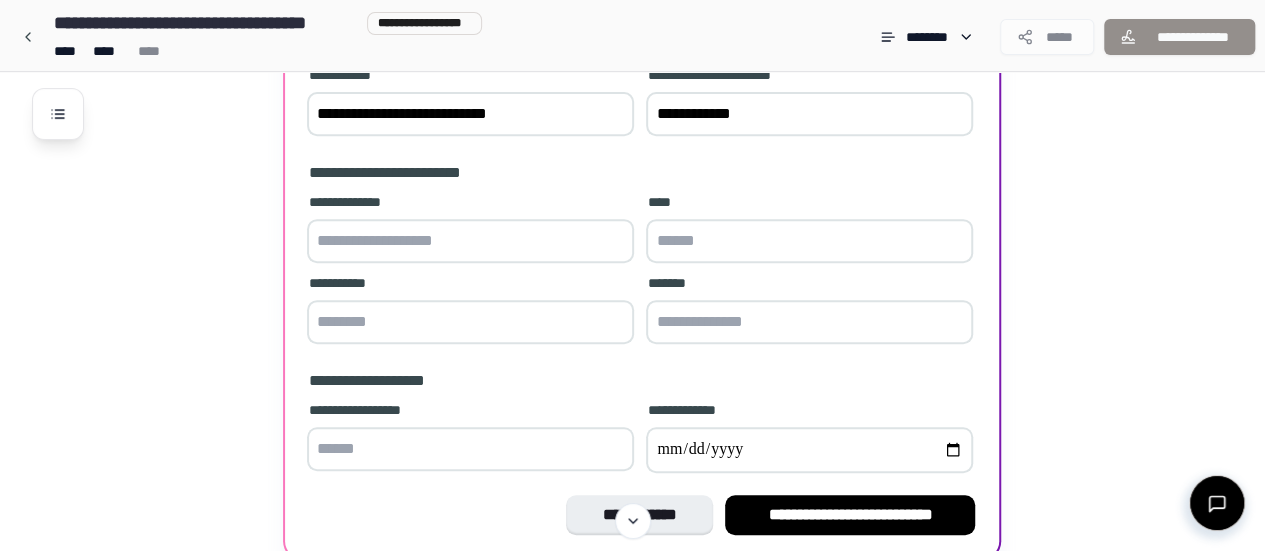type on "**********" 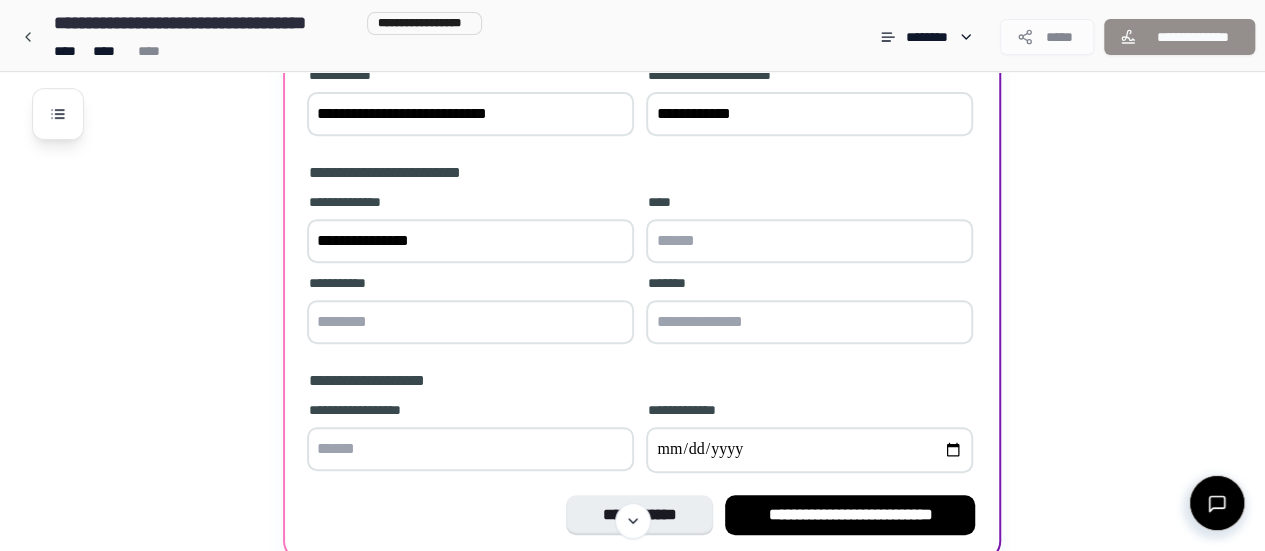 type on "**********" 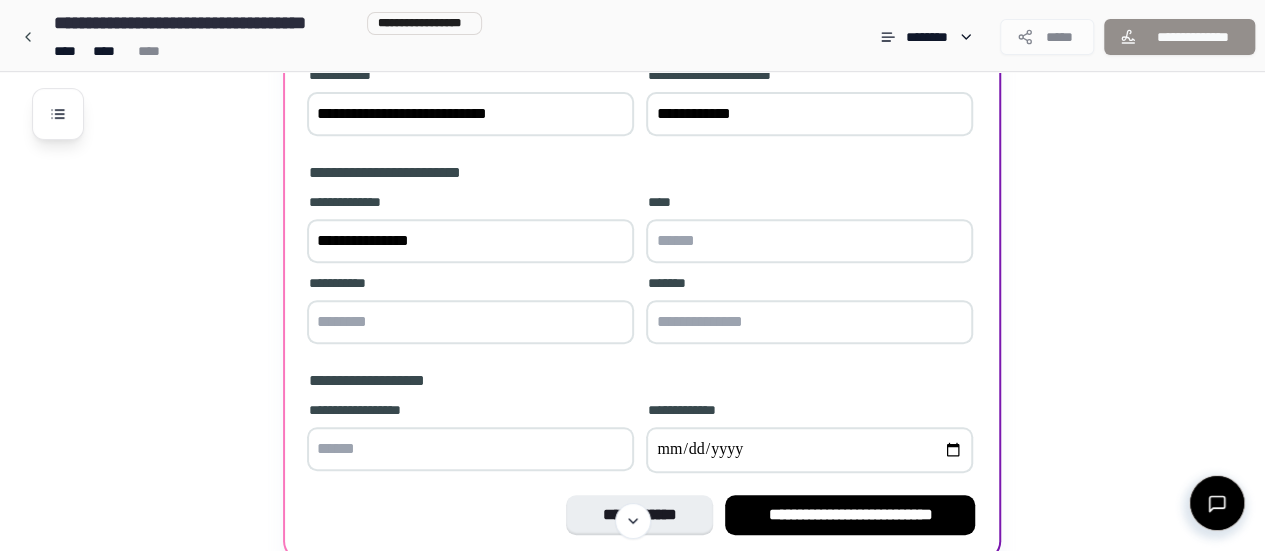 click at bounding box center (809, 241) 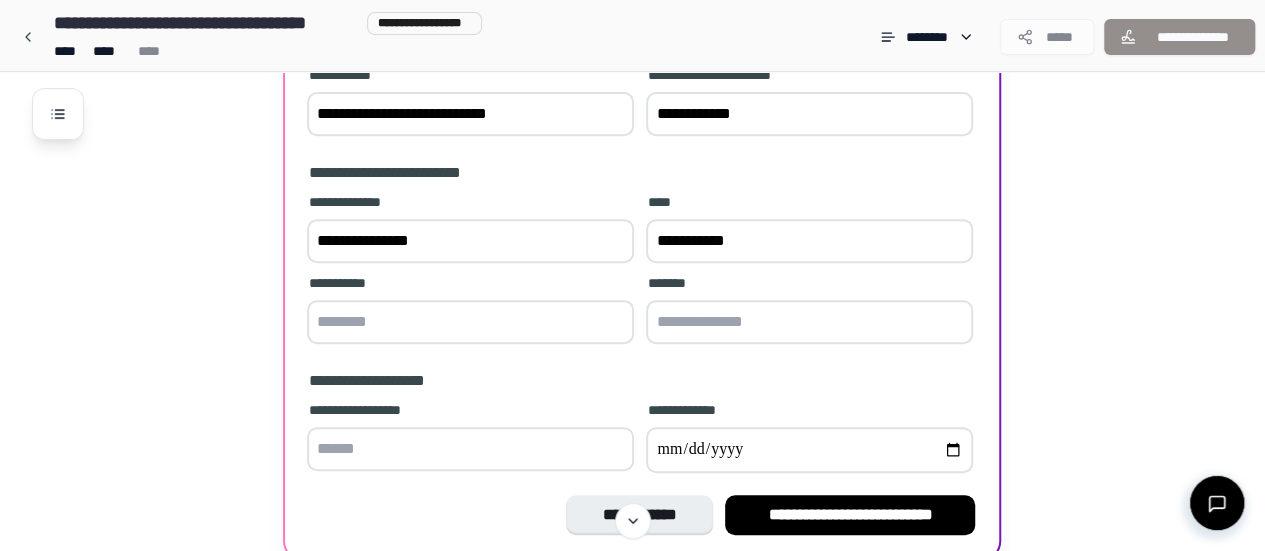 type on "**********" 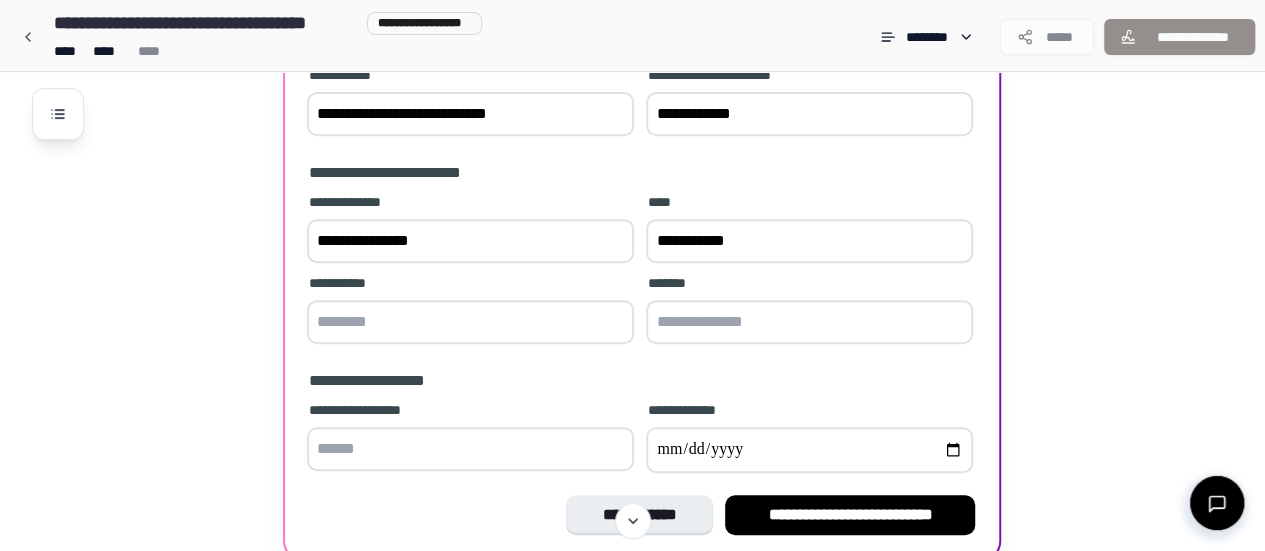 click at bounding box center (470, 322) 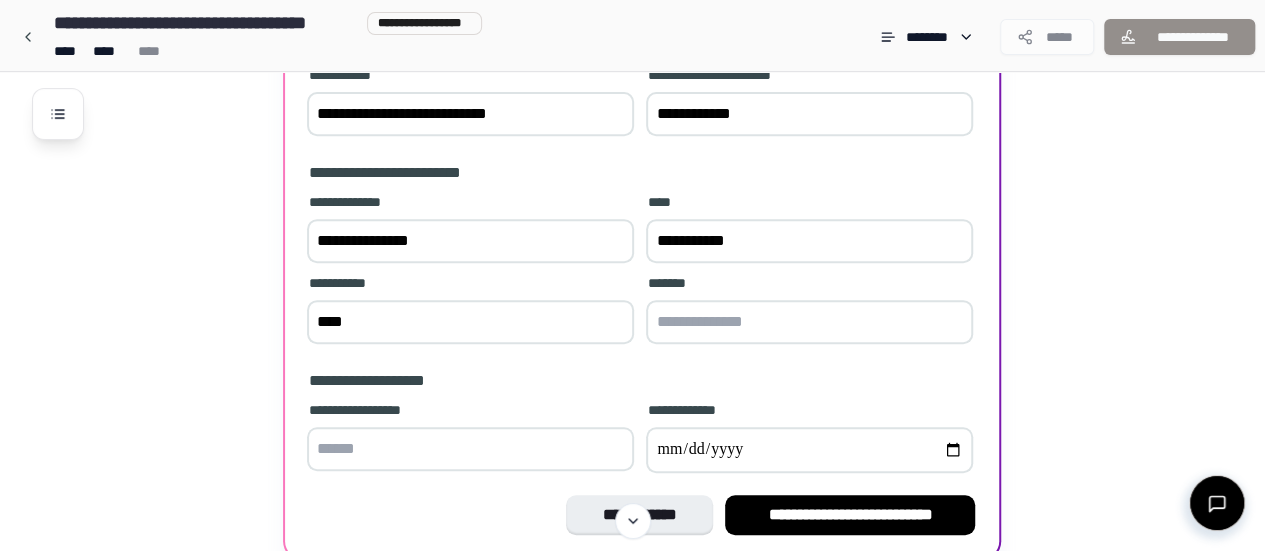 type on "****" 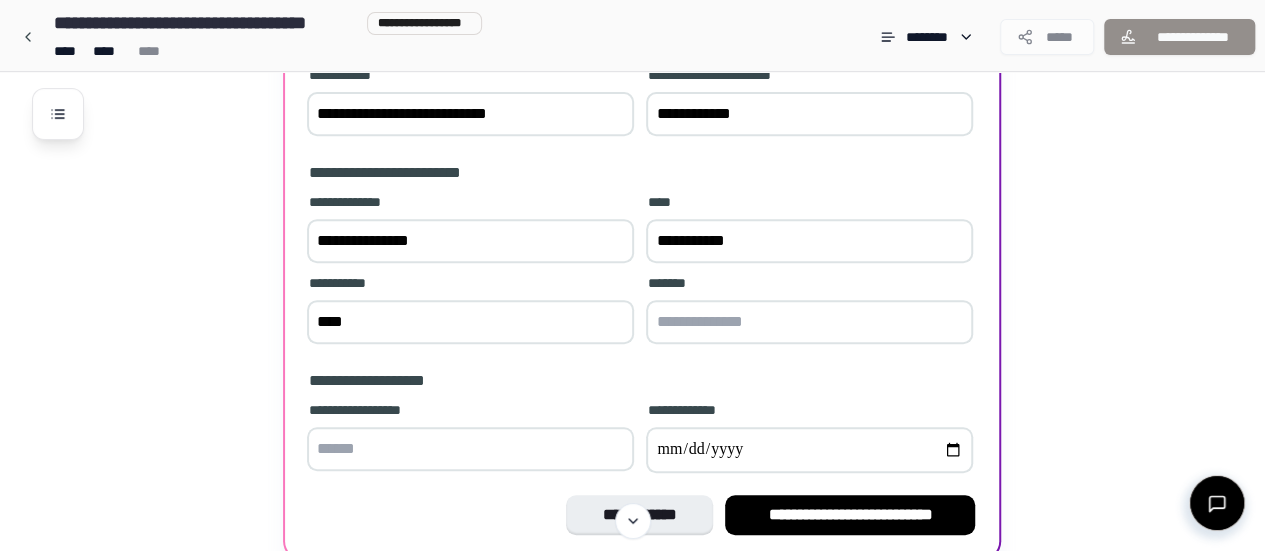 click at bounding box center [809, 322] 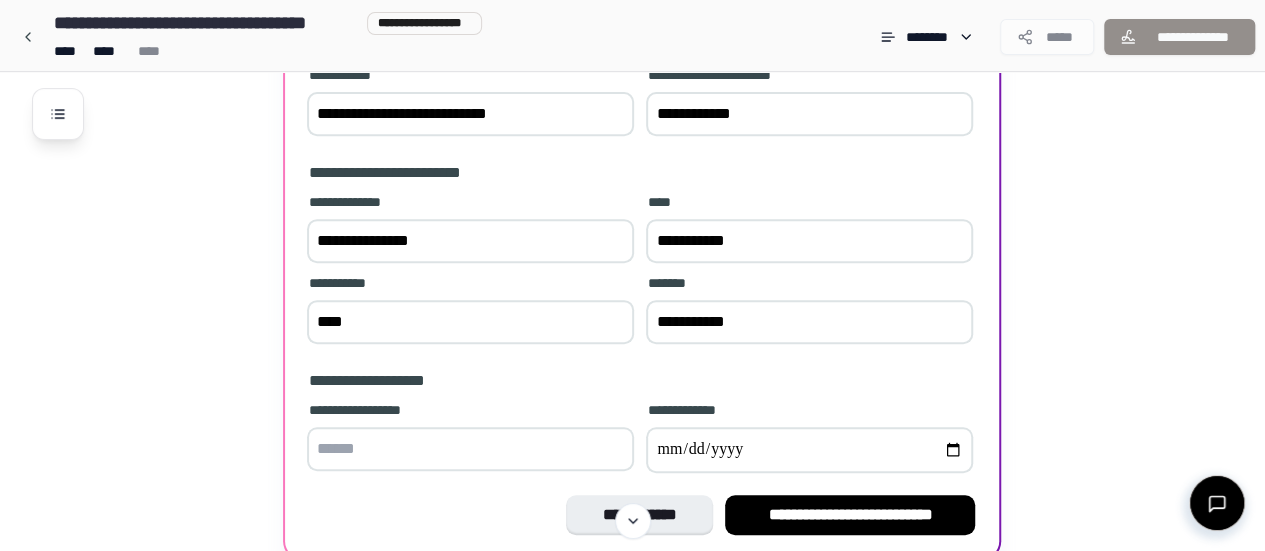 type on "**********" 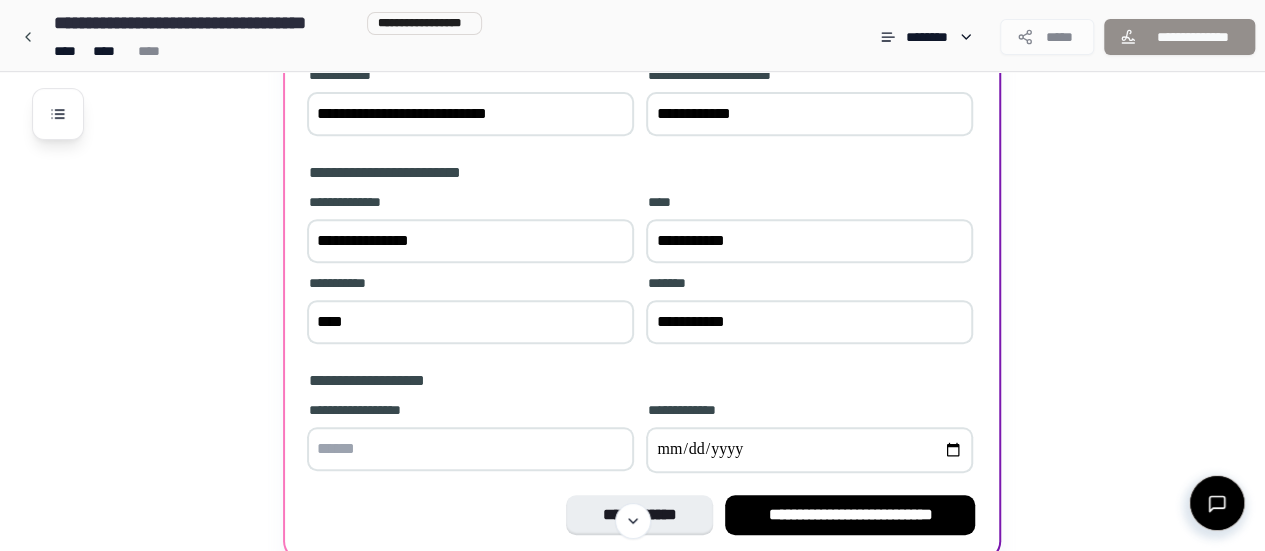 click at bounding box center [470, 449] 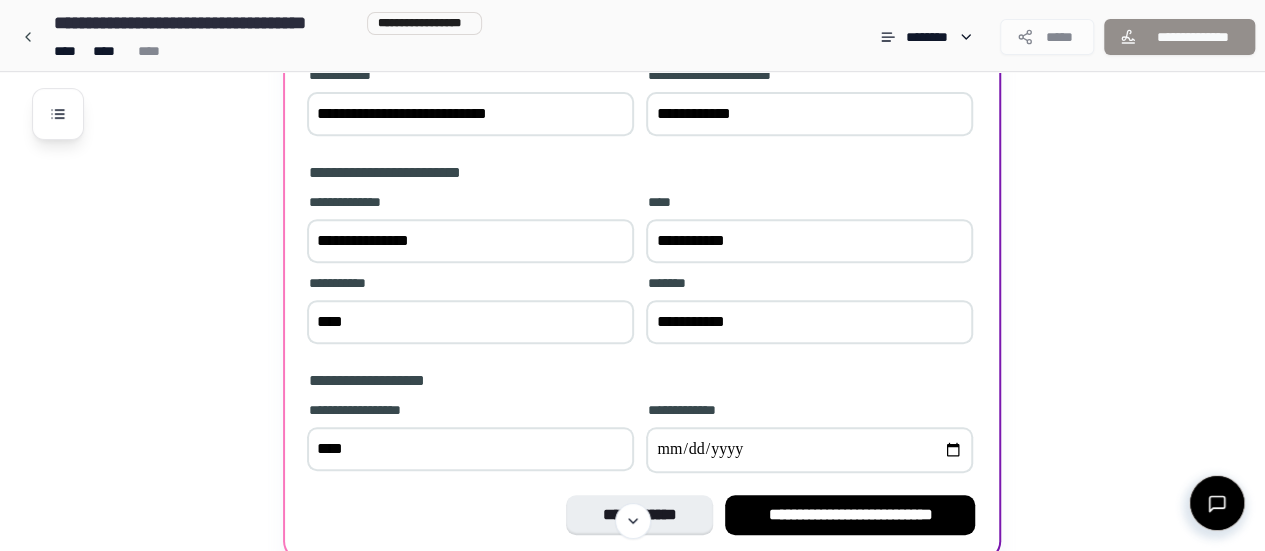 type on "****" 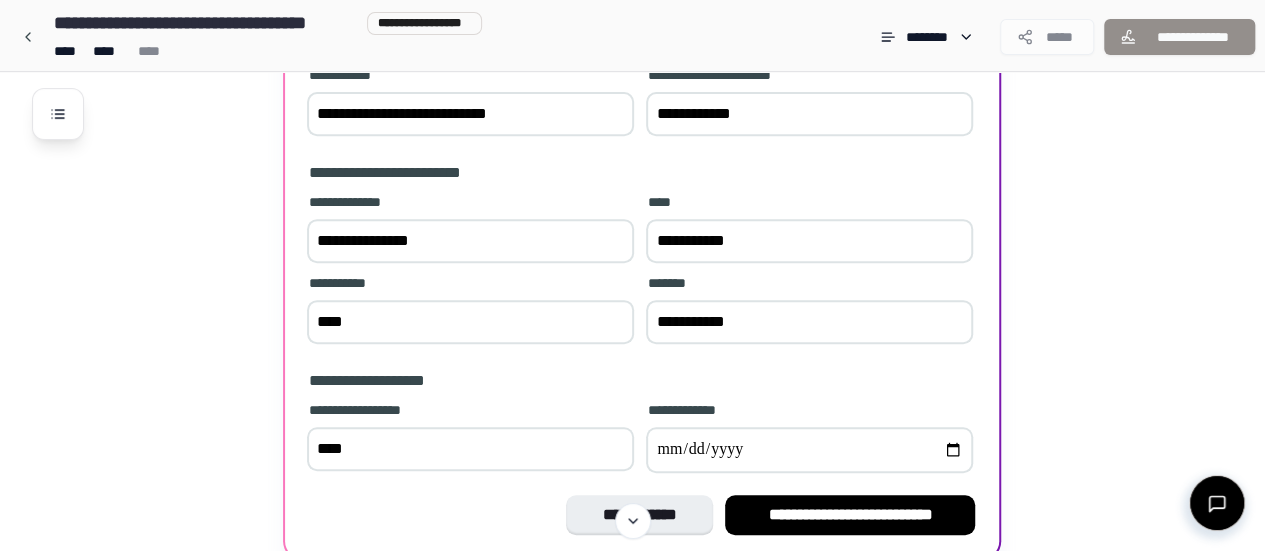 click at bounding box center (809, 450) 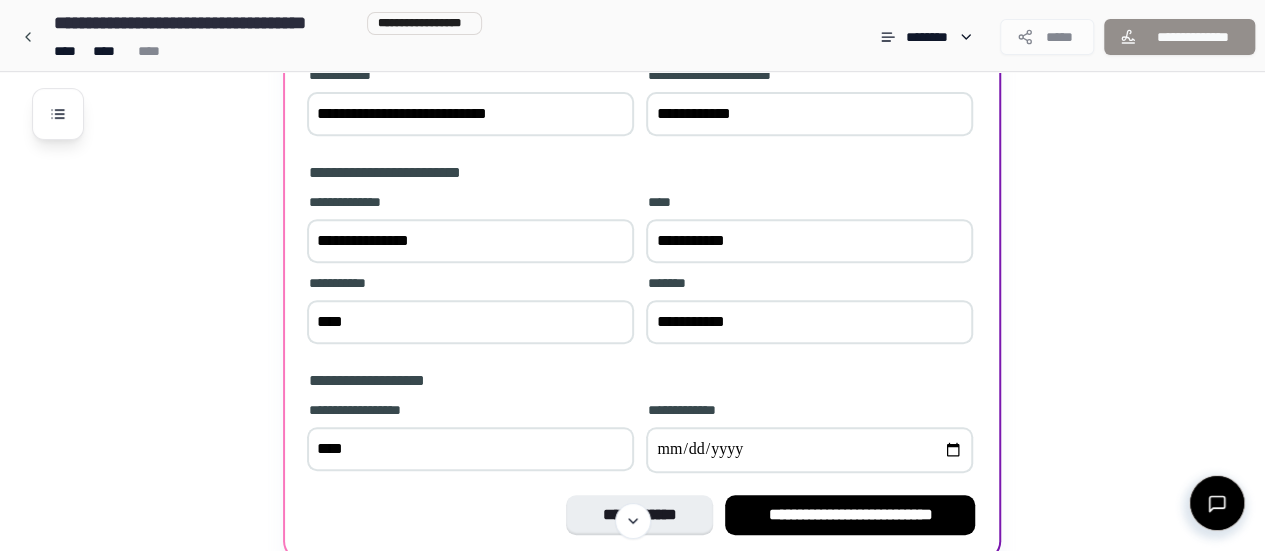 click at bounding box center [809, 450] 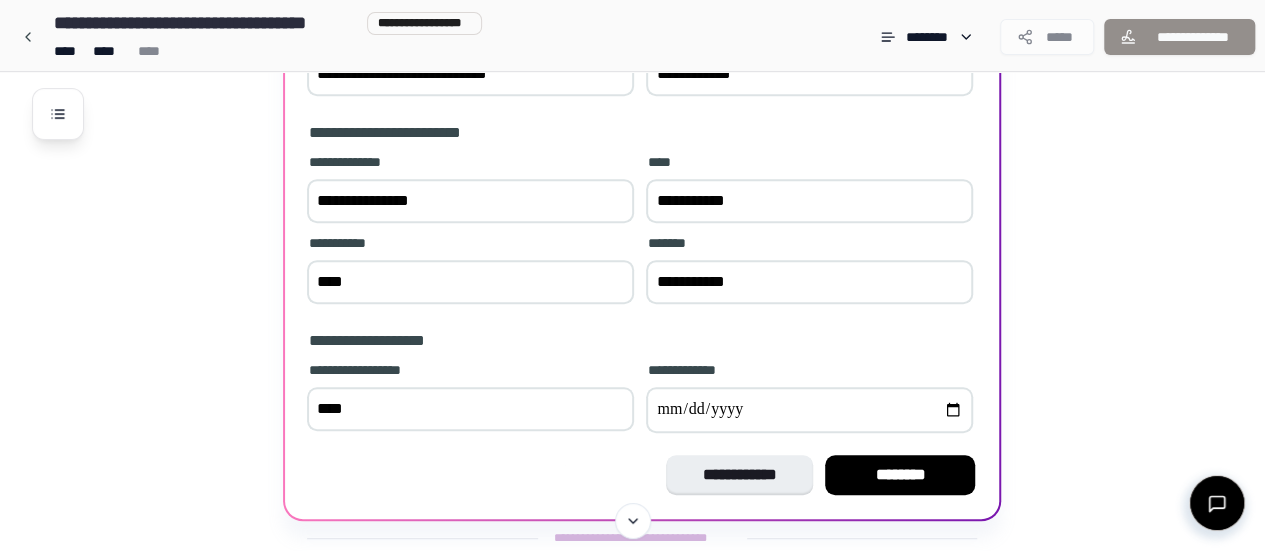 scroll, scrollTop: 434, scrollLeft: 0, axis: vertical 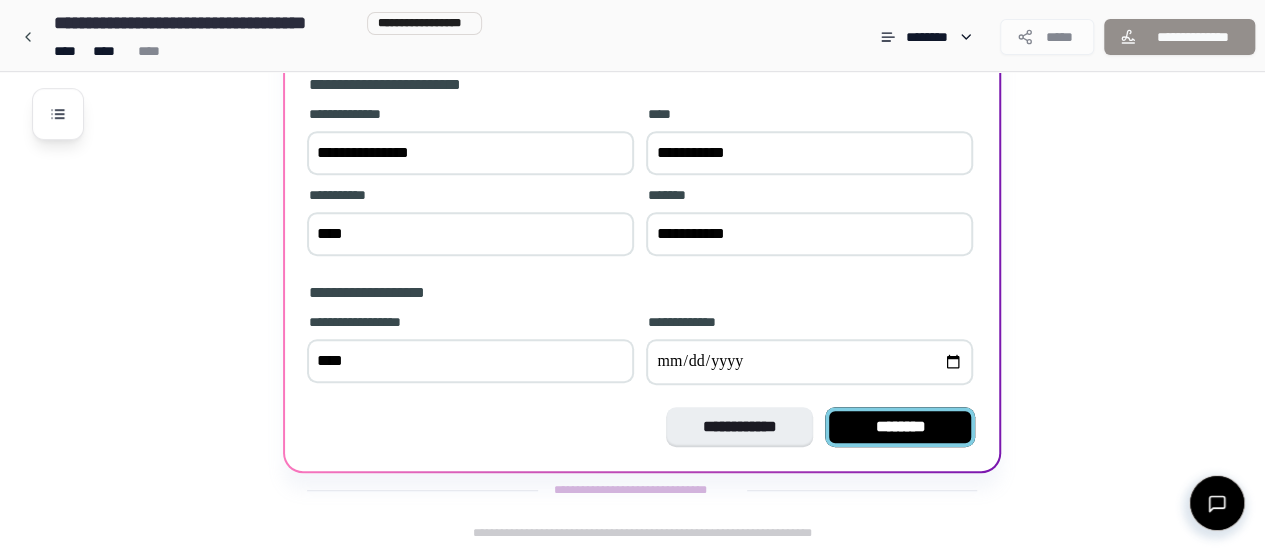 click on "********" at bounding box center (900, 427) 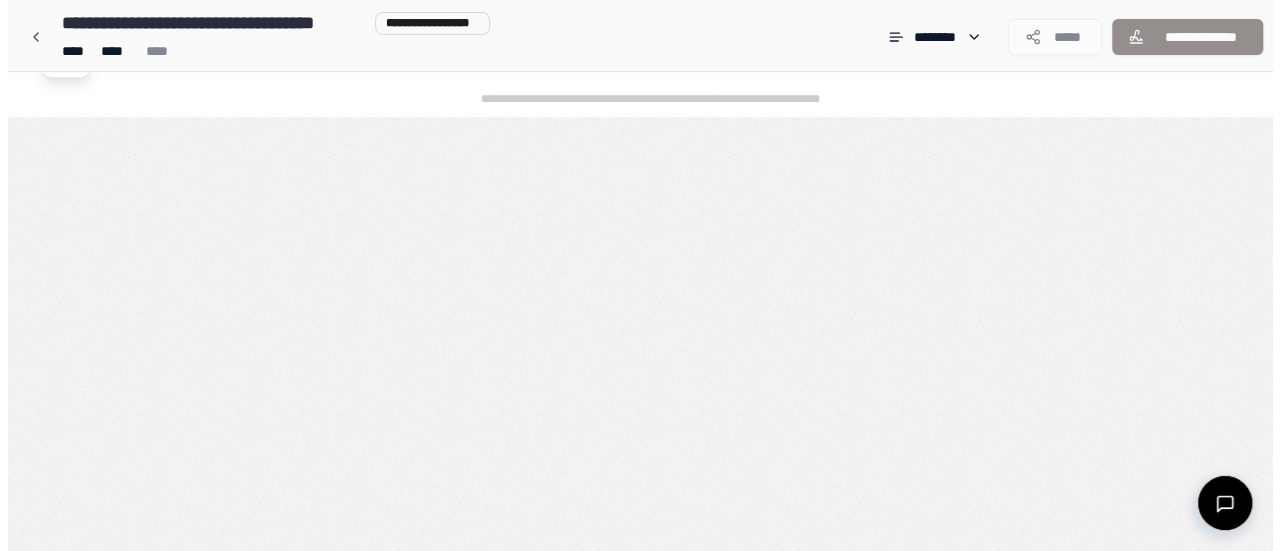 scroll, scrollTop: 0, scrollLeft: 0, axis: both 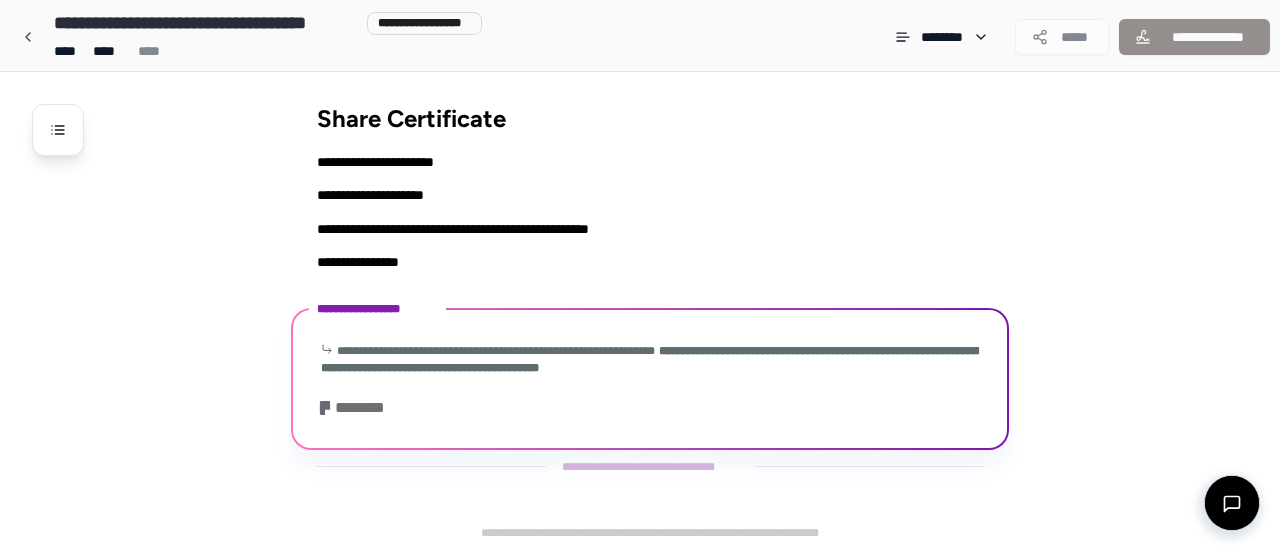 click on "**********" at bounding box center (650, 381) 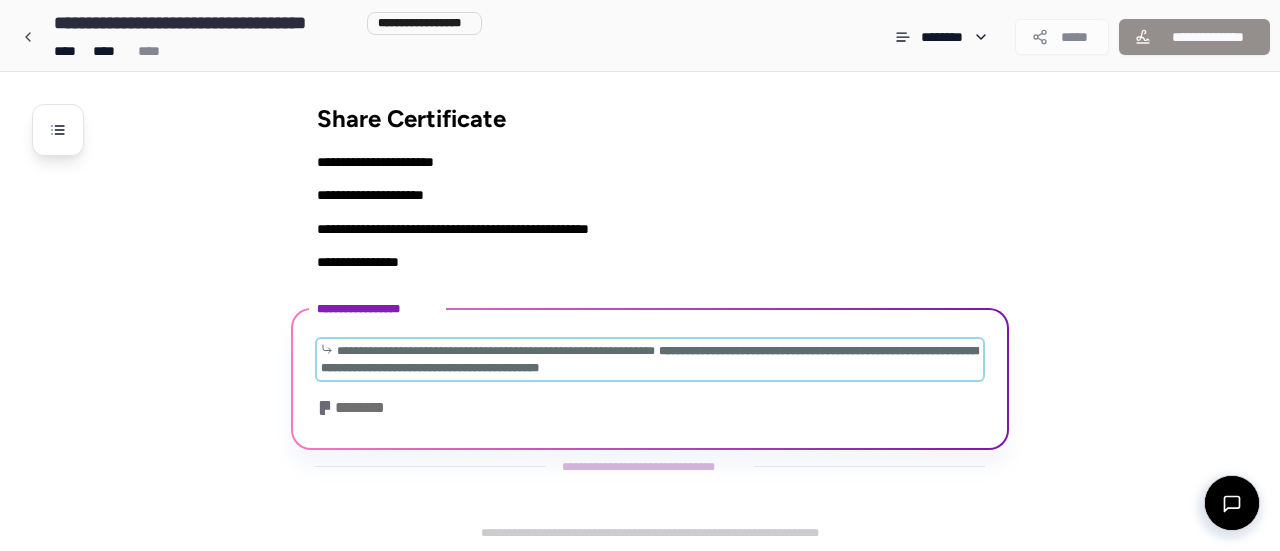 click on "**********" at bounding box center [649, 359] 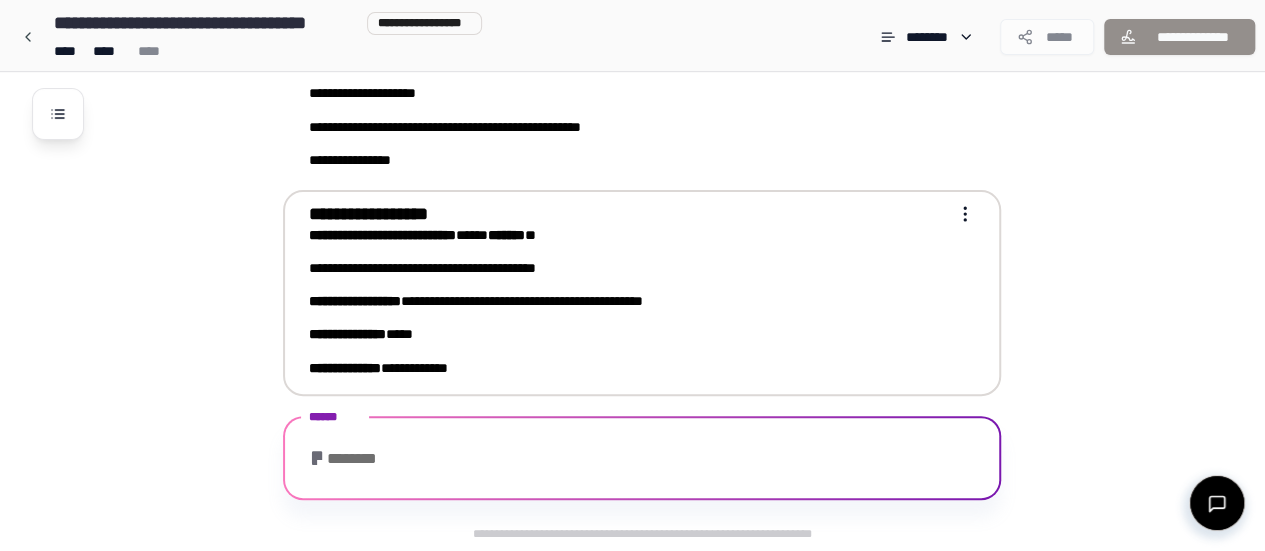 scroll, scrollTop: 595, scrollLeft: 0, axis: vertical 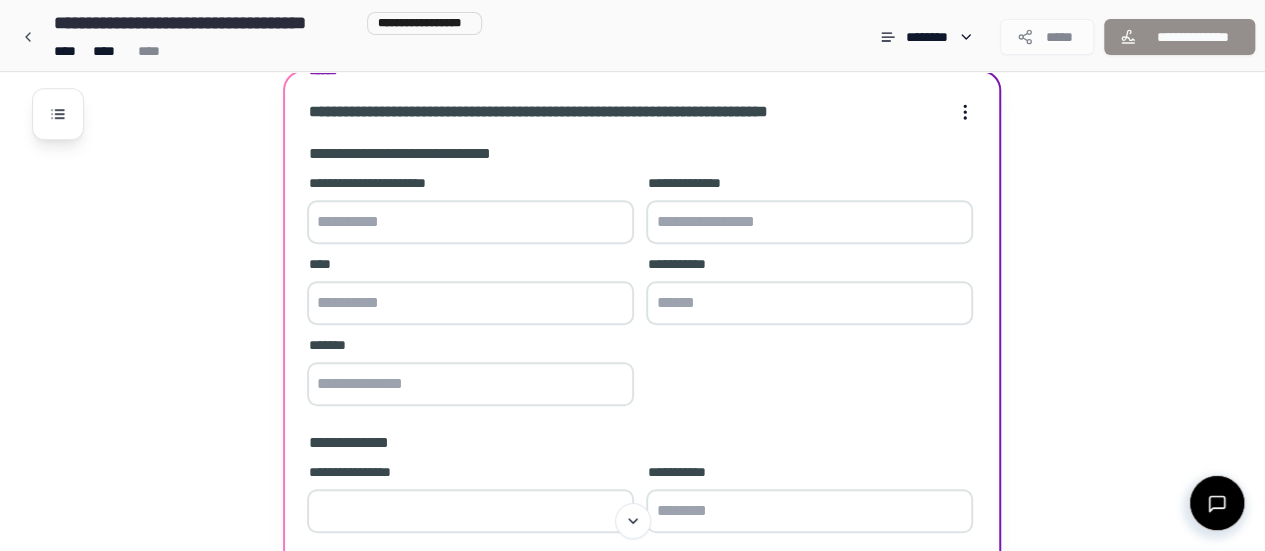 click at bounding box center (470, 222) 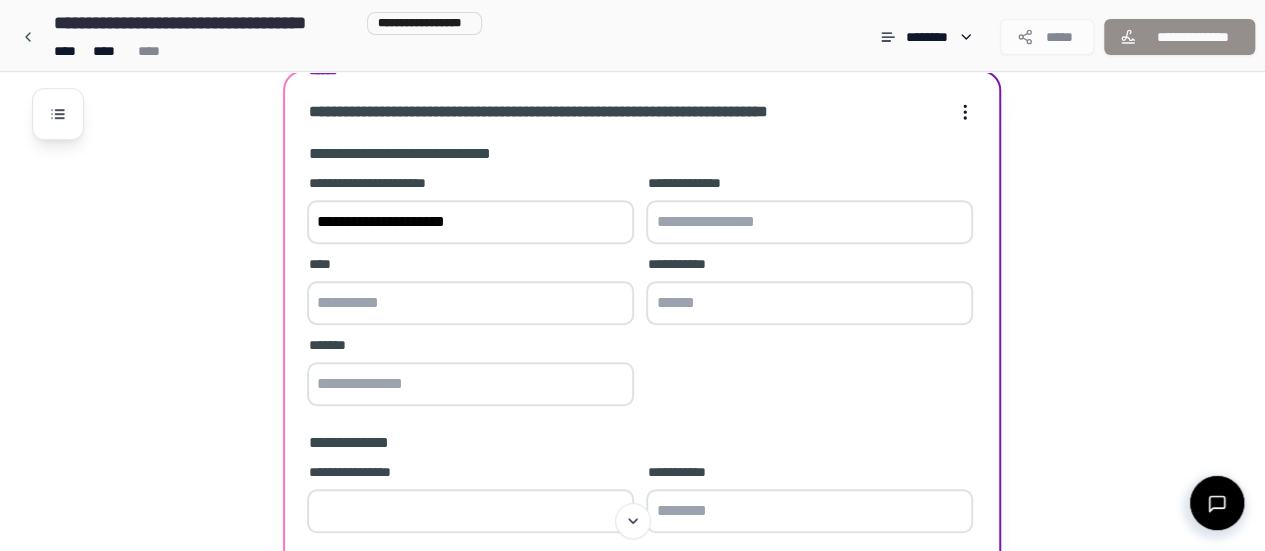 type on "**********" 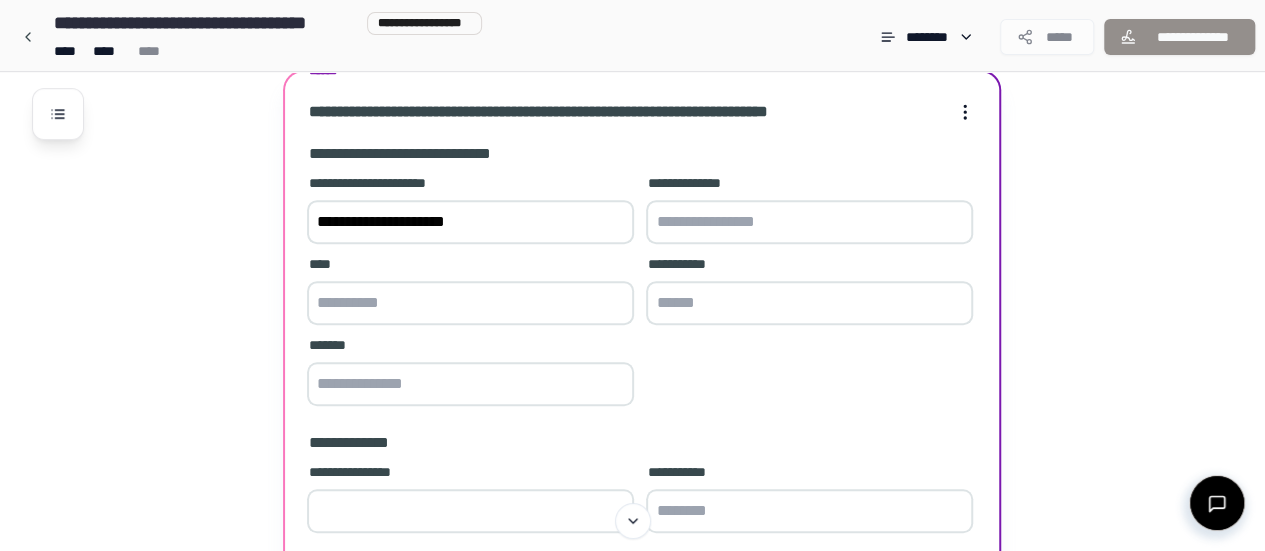 click at bounding box center (809, 222) 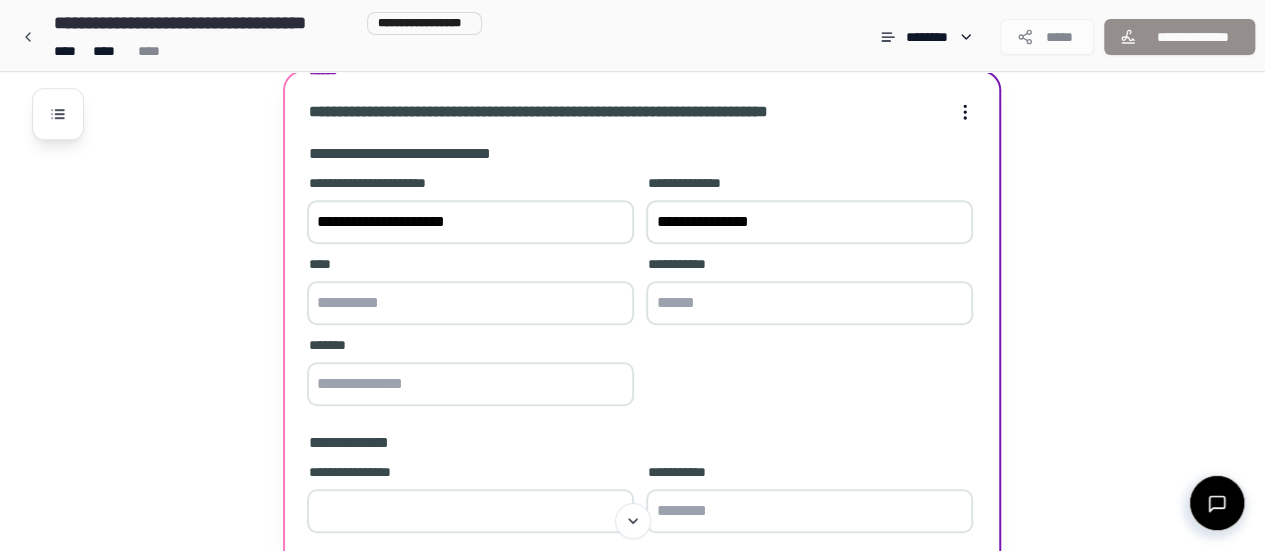 type on "**********" 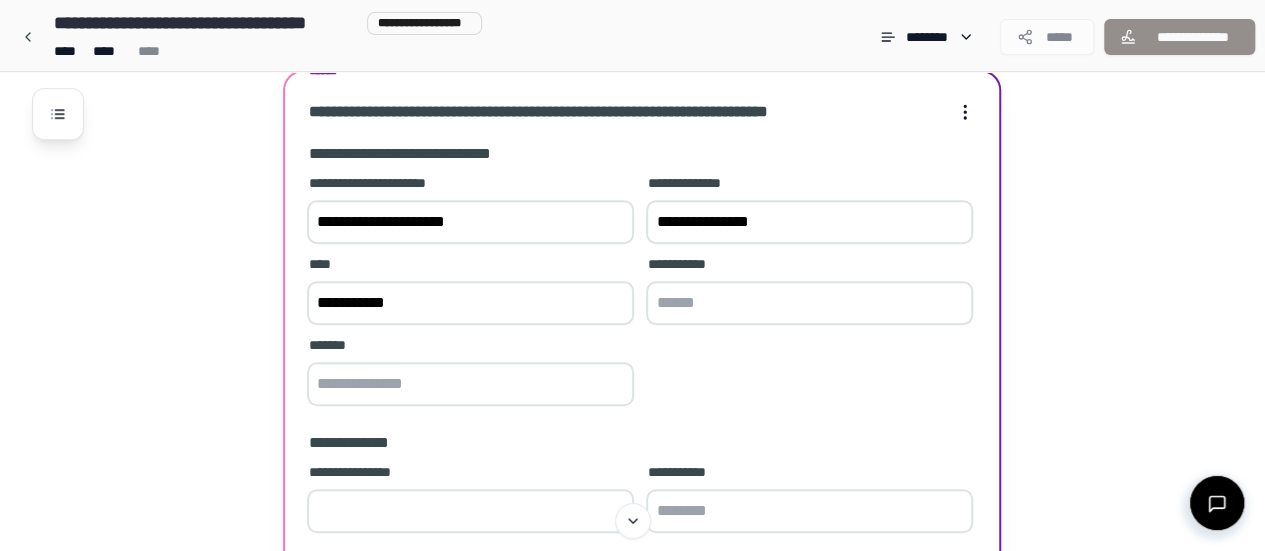 type on "**********" 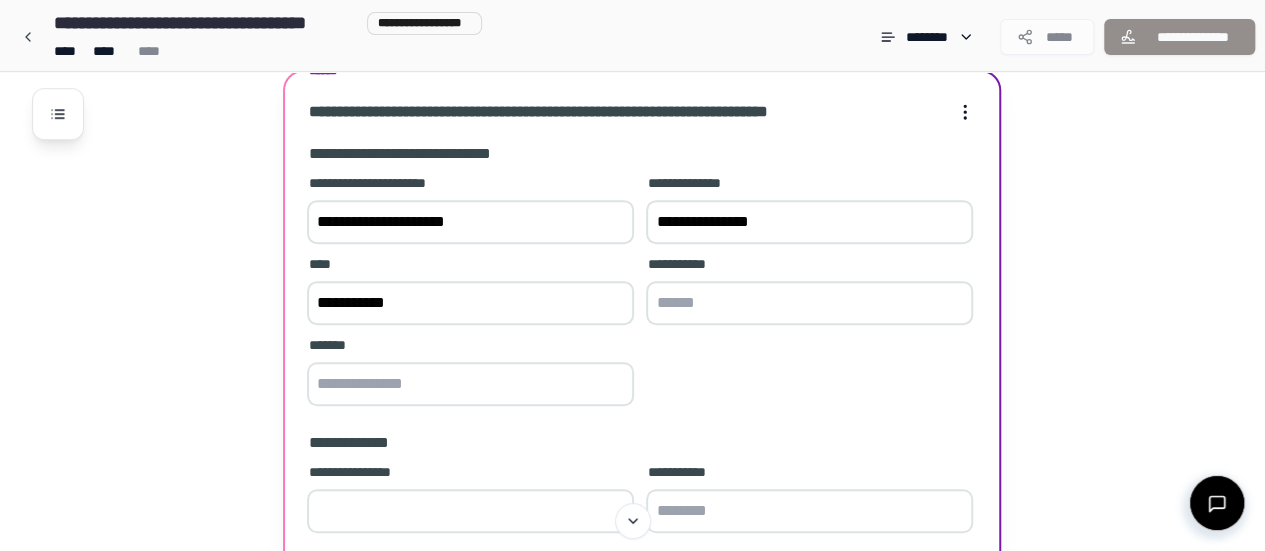 click at bounding box center [809, 303] 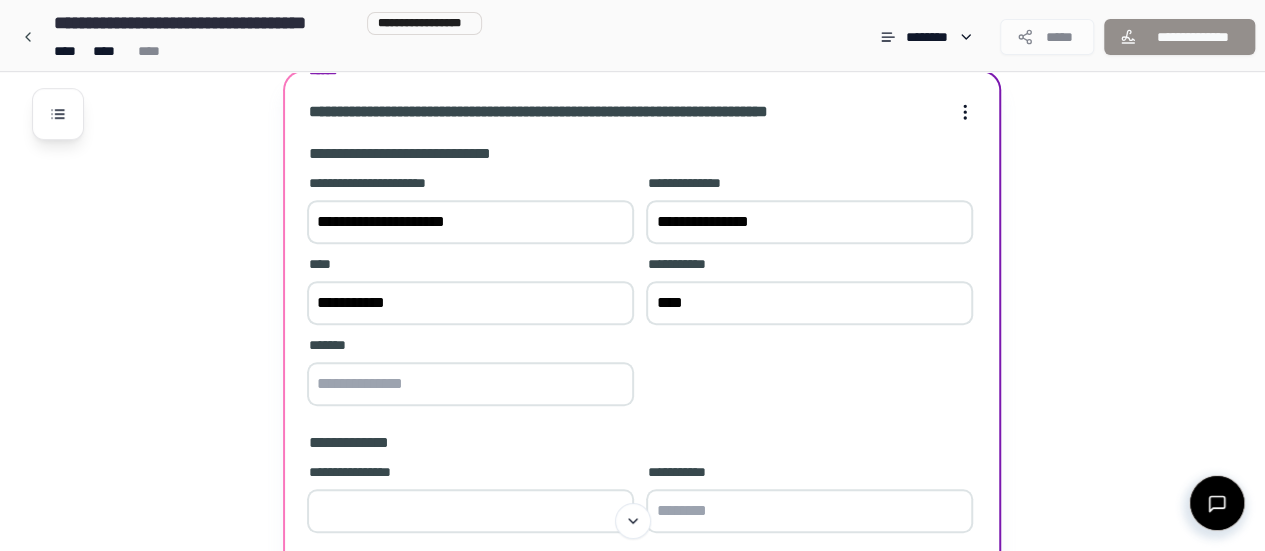 type on "****" 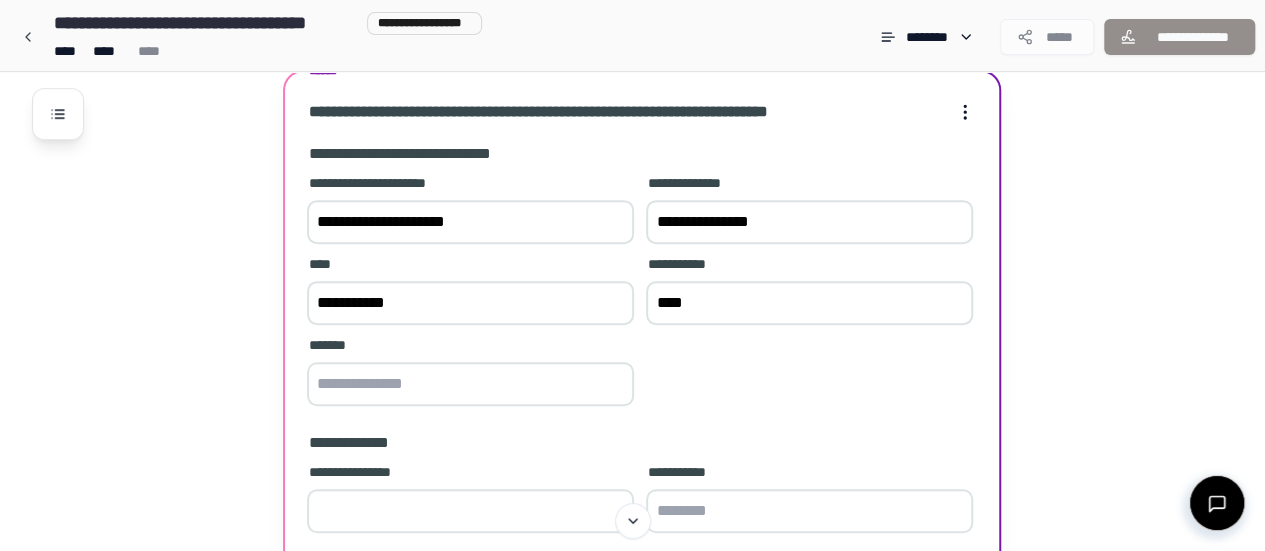 click at bounding box center (470, 384) 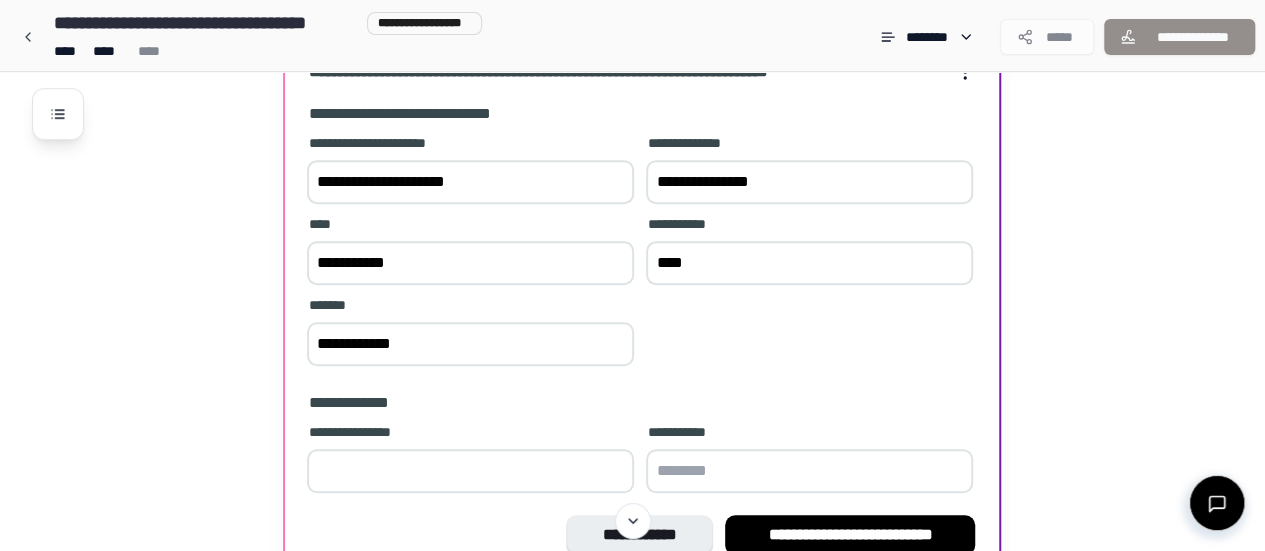 scroll, scrollTop: 595, scrollLeft: 0, axis: vertical 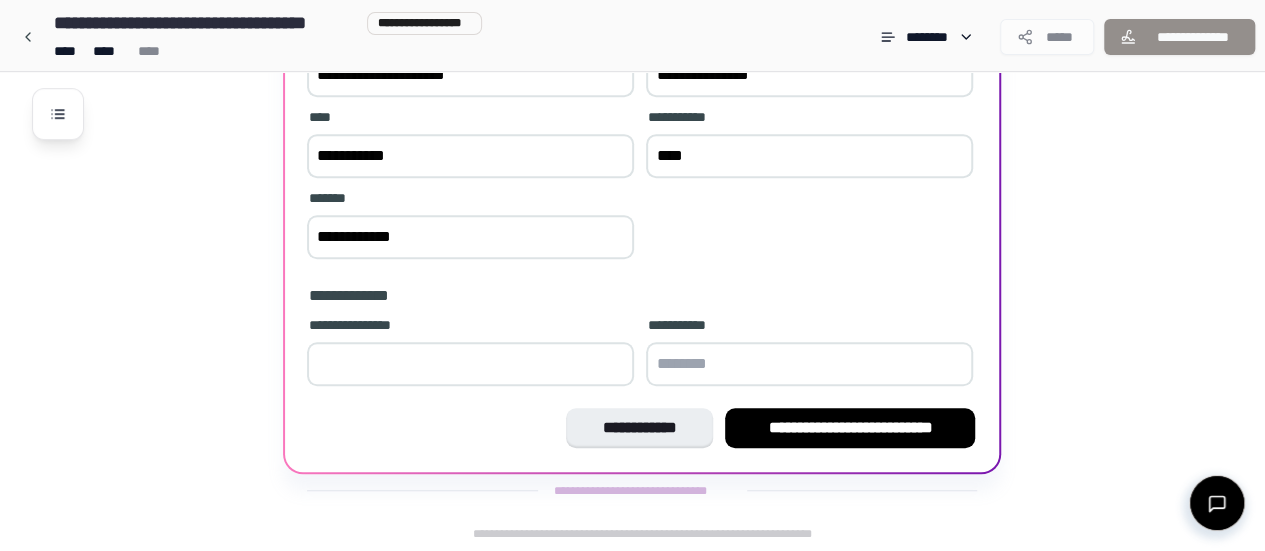 type on "**********" 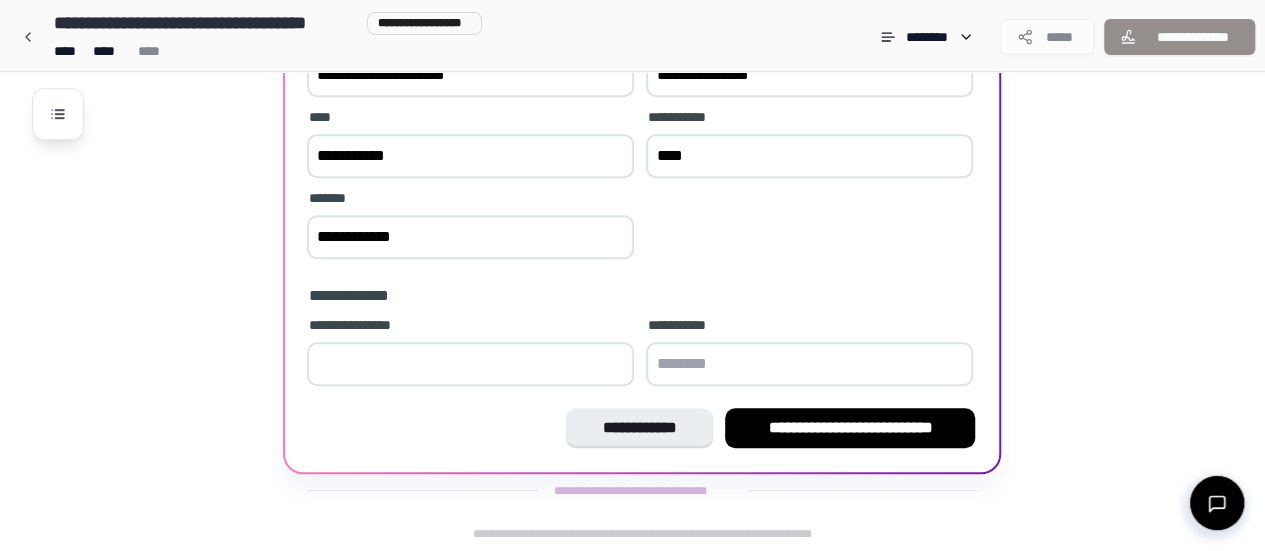 click on "*" at bounding box center (470, 364) 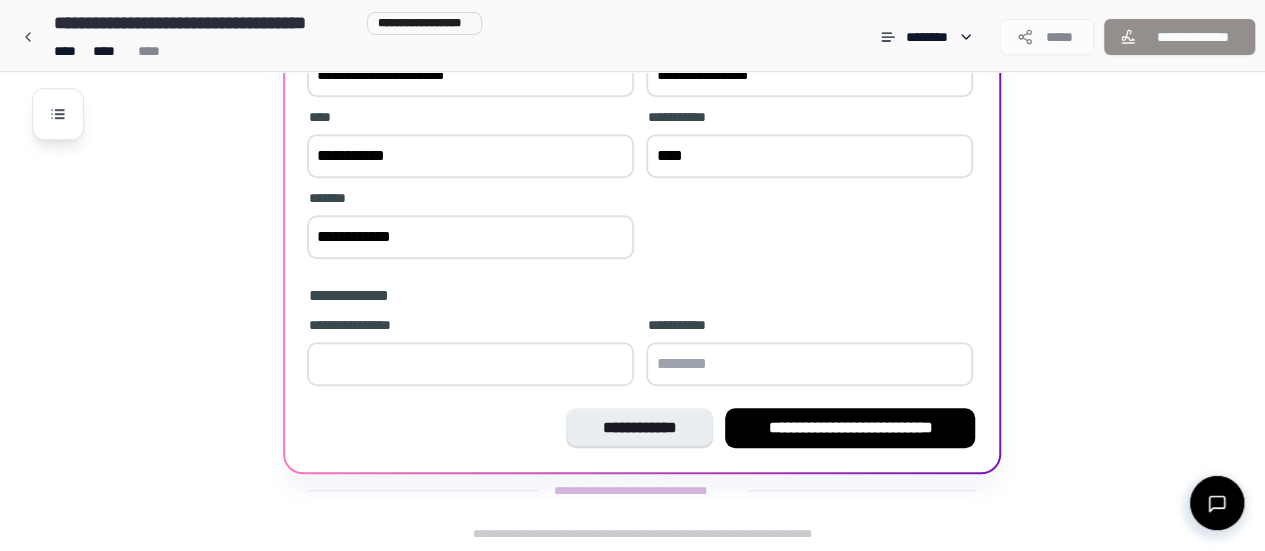 type on "***" 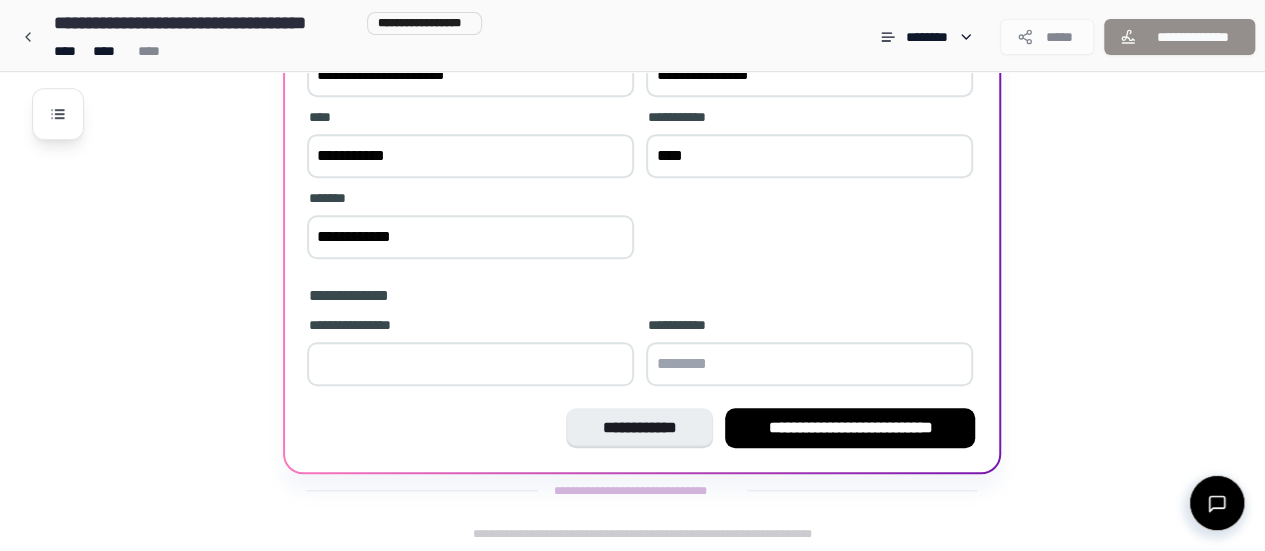 click at bounding box center [809, 364] 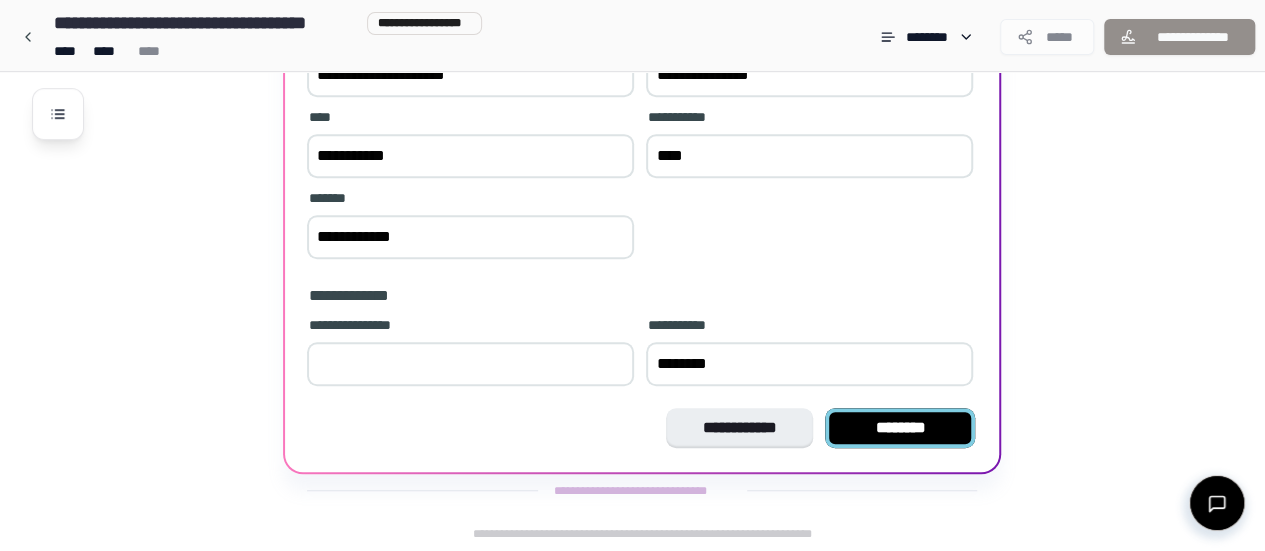 type on "********" 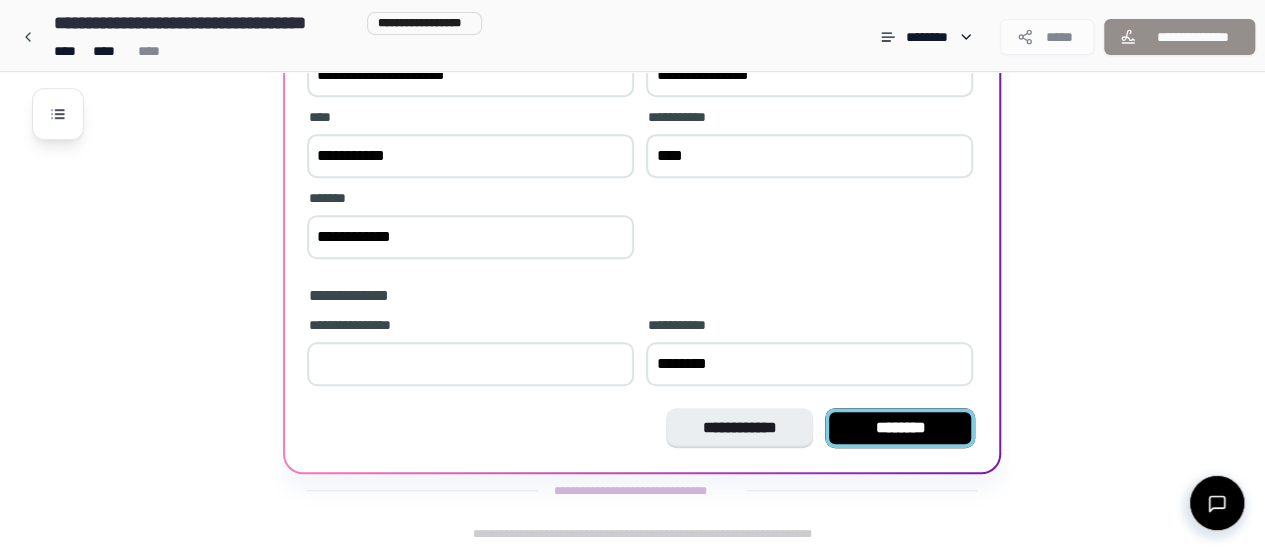 click on "********" at bounding box center (900, 428) 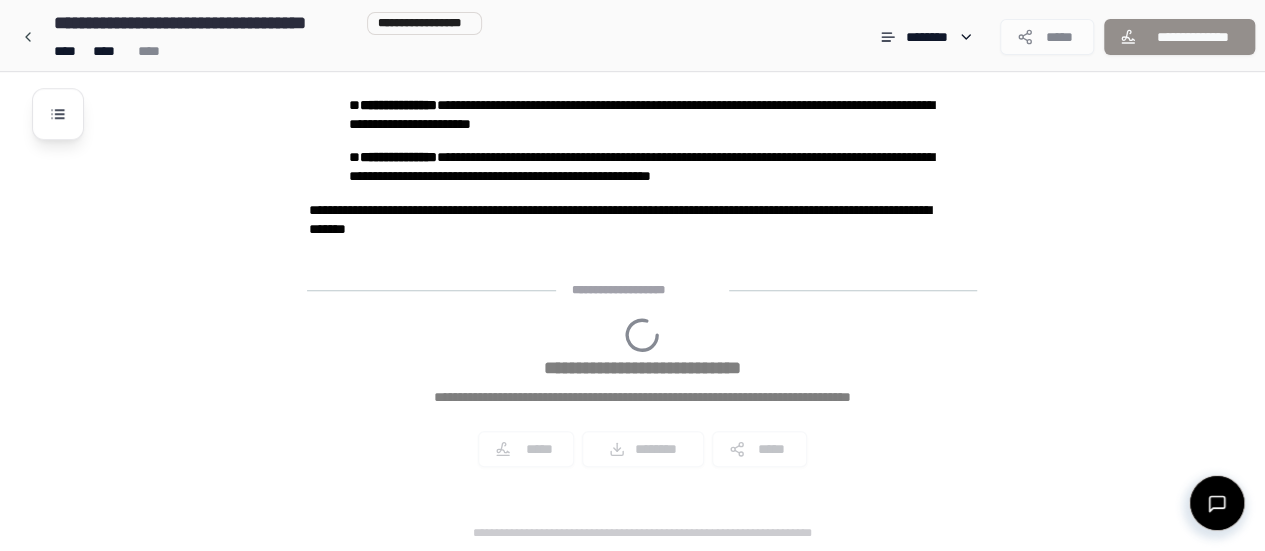 scroll, scrollTop: 802, scrollLeft: 0, axis: vertical 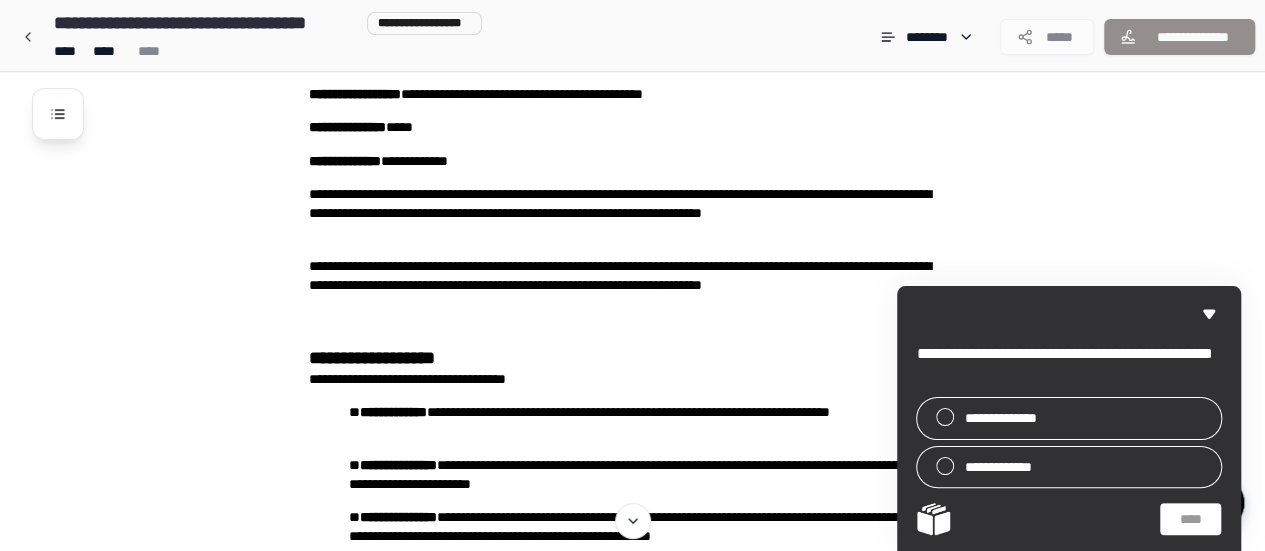 click on "**********" at bounding box center (658, 404) 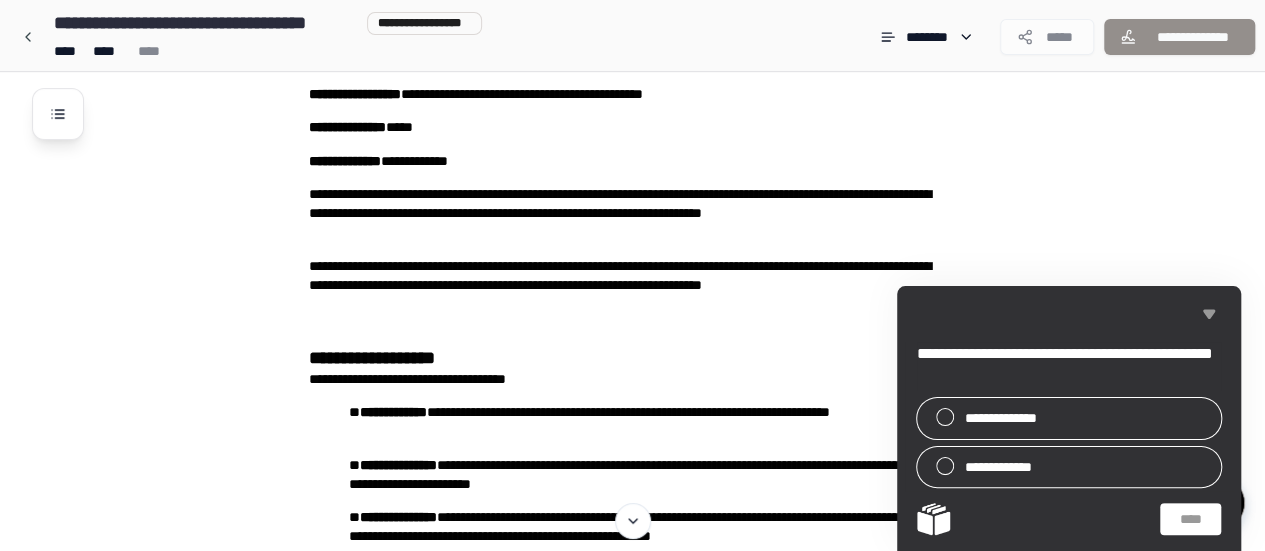 click 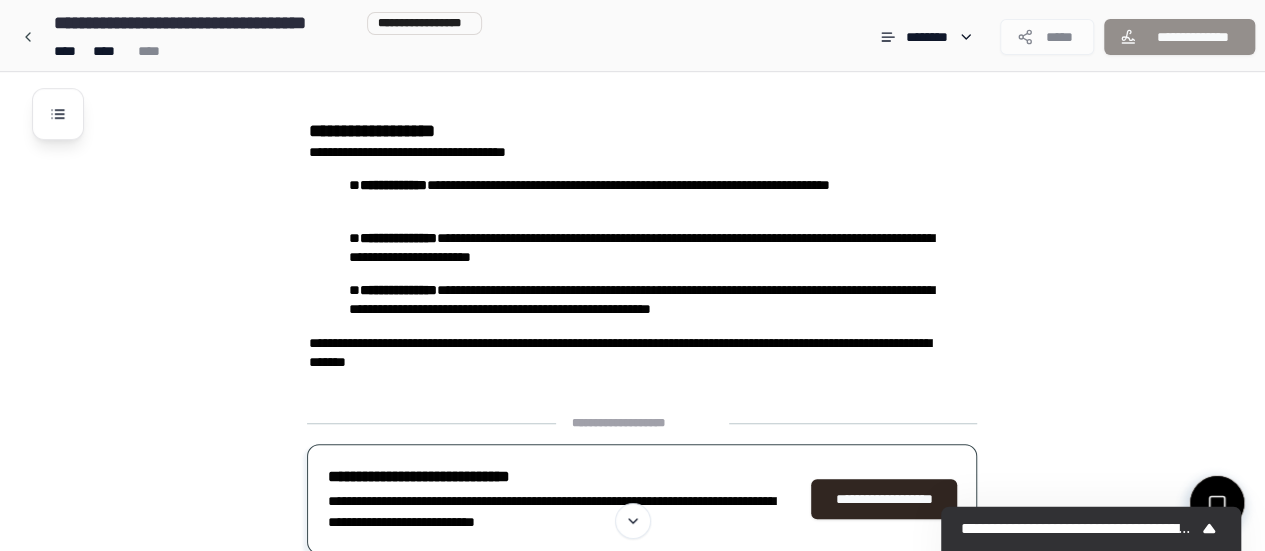 scroll, scrollTop: 616, scrollLeft: 0, axis: vertical 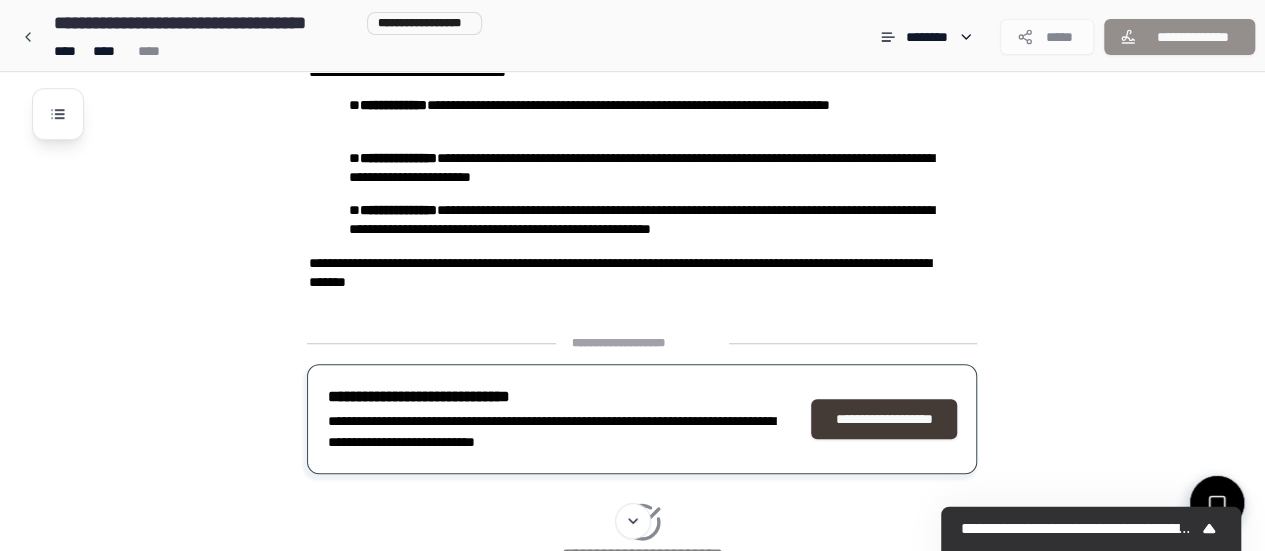 click on "**********" at bounding box center (884, 419) 